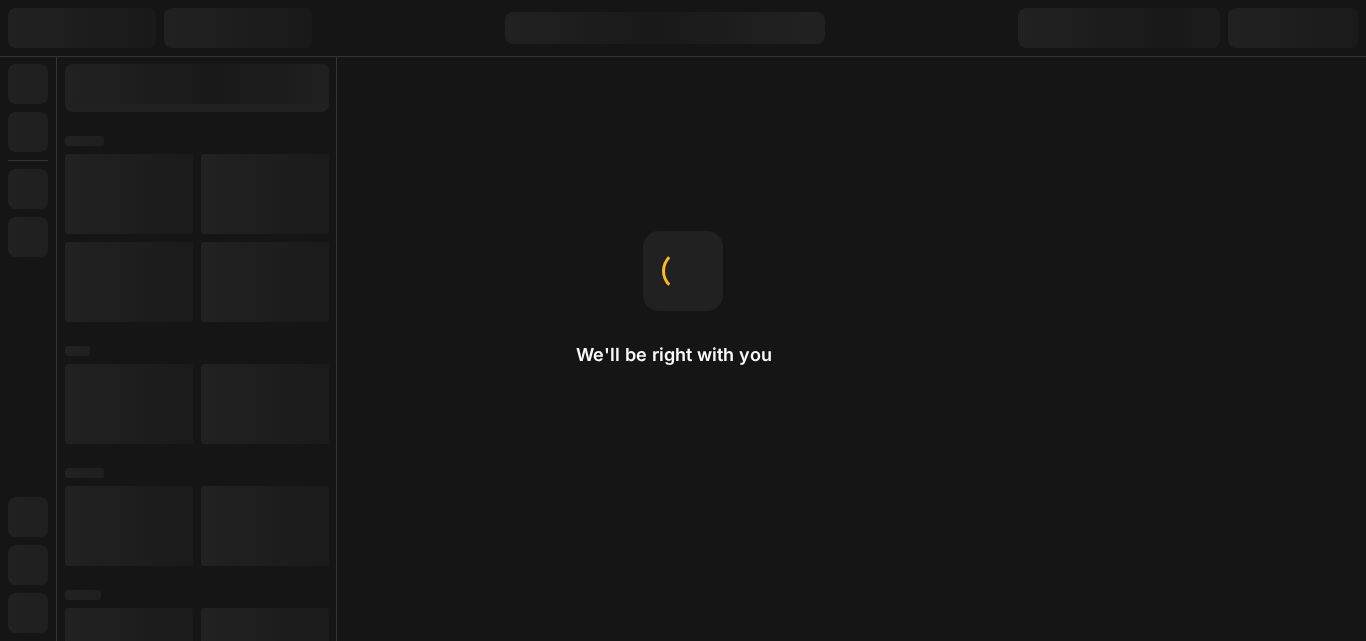 scroll, scrollTop: 0, scrollLeft: 0, axis: both 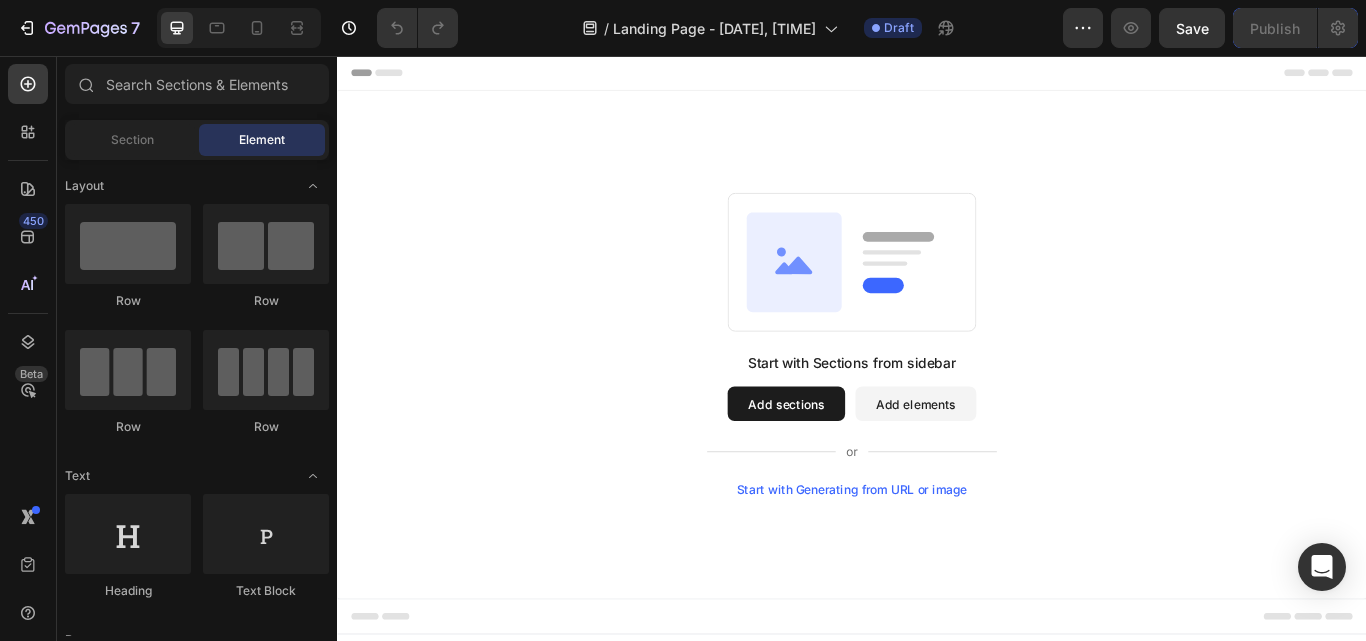 click on "Add sections" at bounding box center (860, 462) 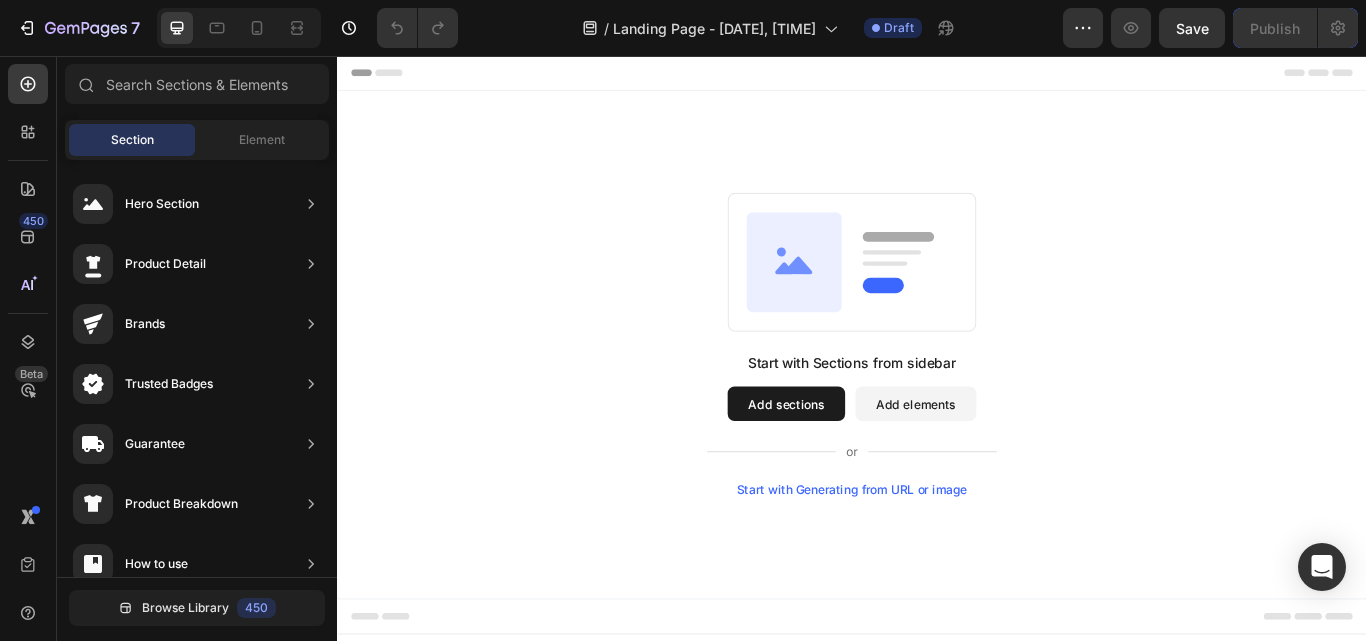 click on "Add elements" at bounding box center [1011, 462] 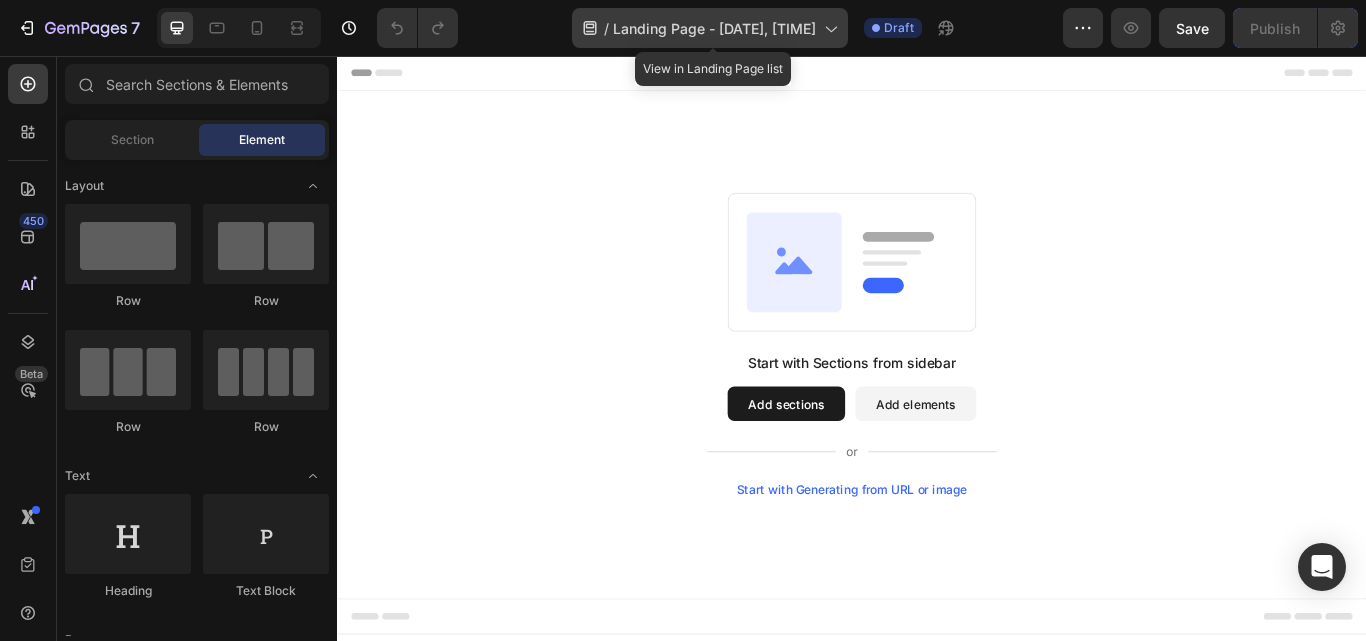 click on "Landing Page - [DATE], [TIME]" at bounding box center [714, 28] 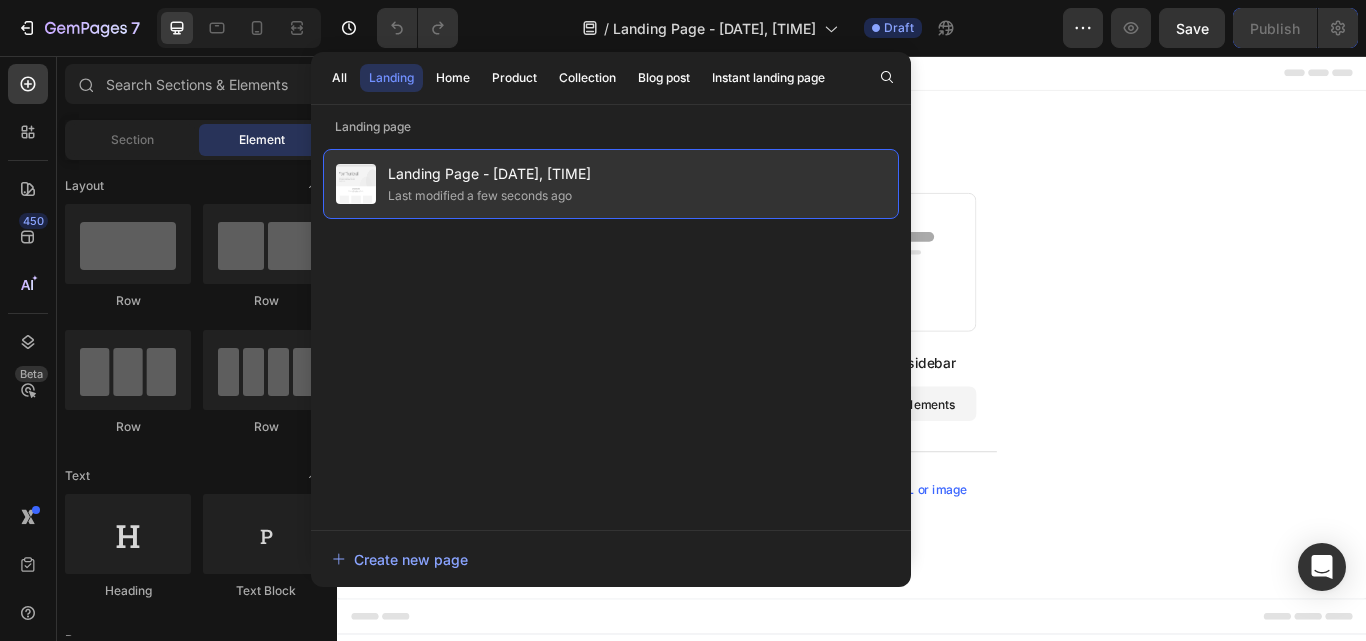 click on "Landing Page - [DATE], [TIME]" at bounding box center (489, 174) 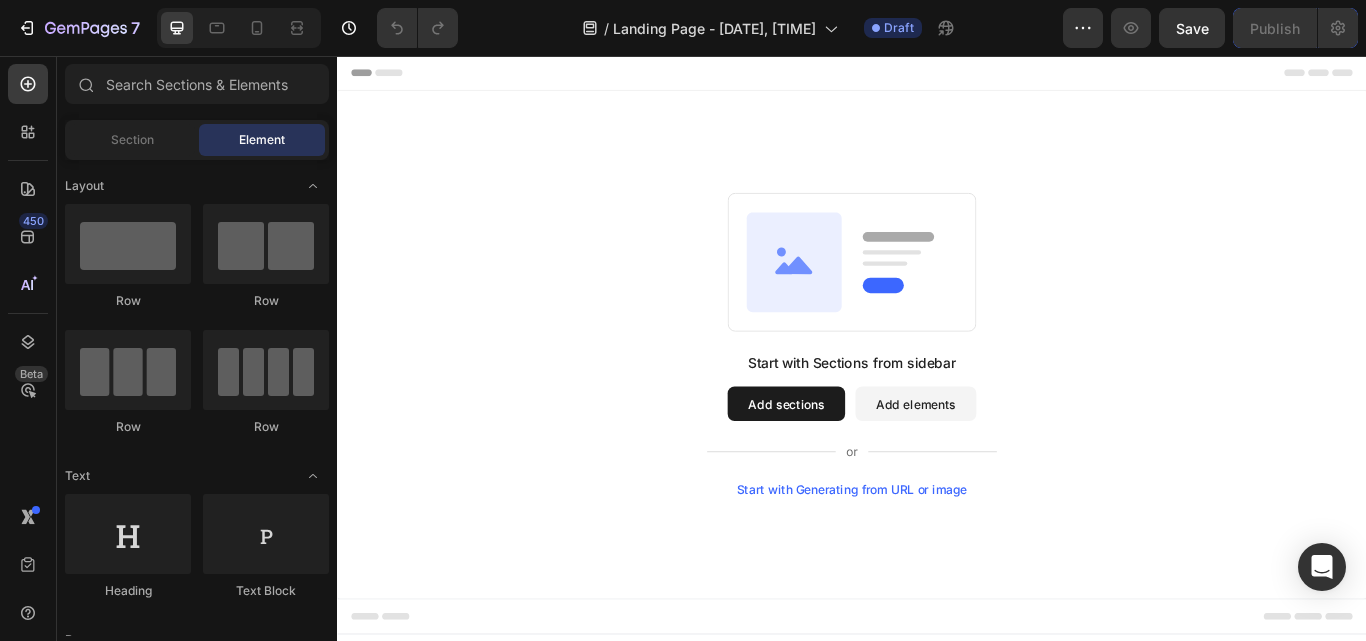 click on "Add elements" at bounding box center (1011, 462) 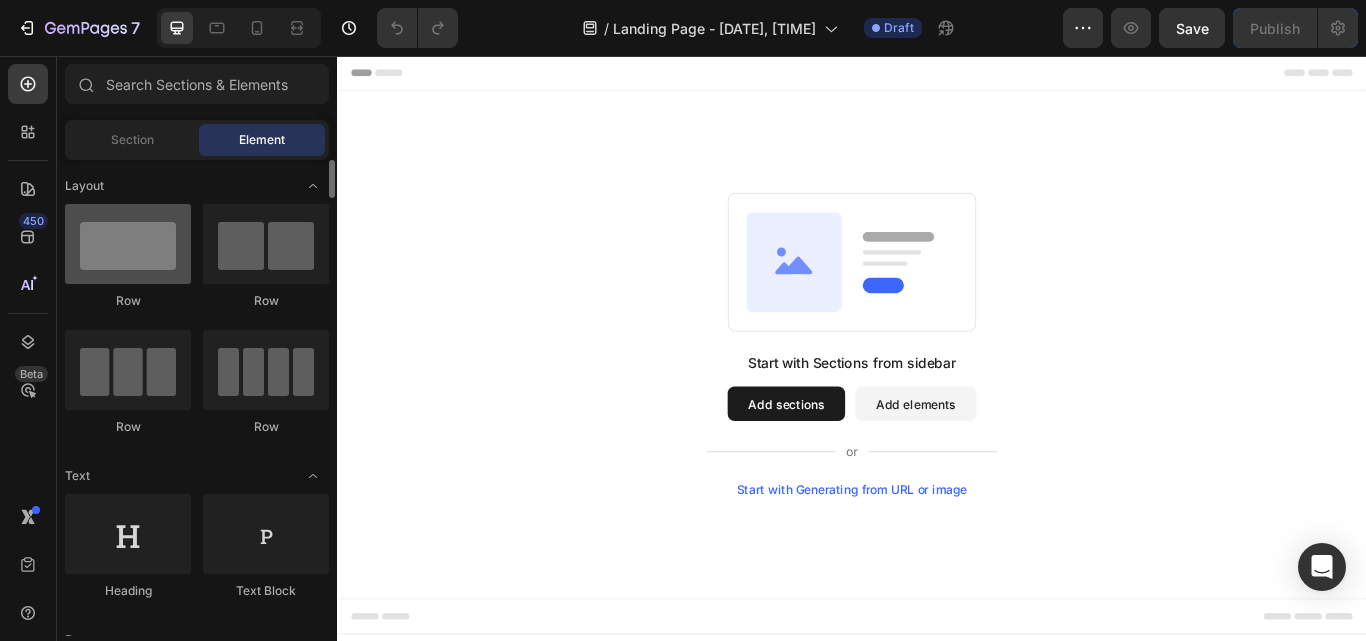 click at bounding box center [128, 244] 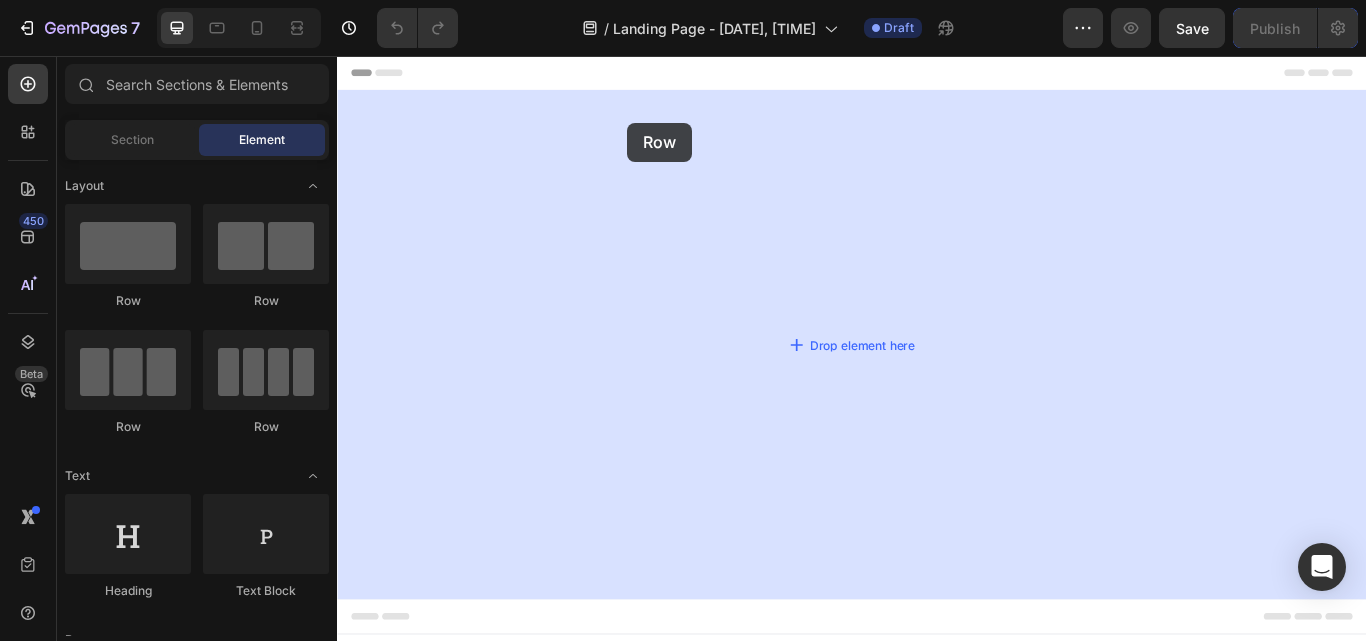 drag, startPoint x: 453, startPoint y: 319, endPoint x: 675, endPoint y: 134, distance: 288.97925 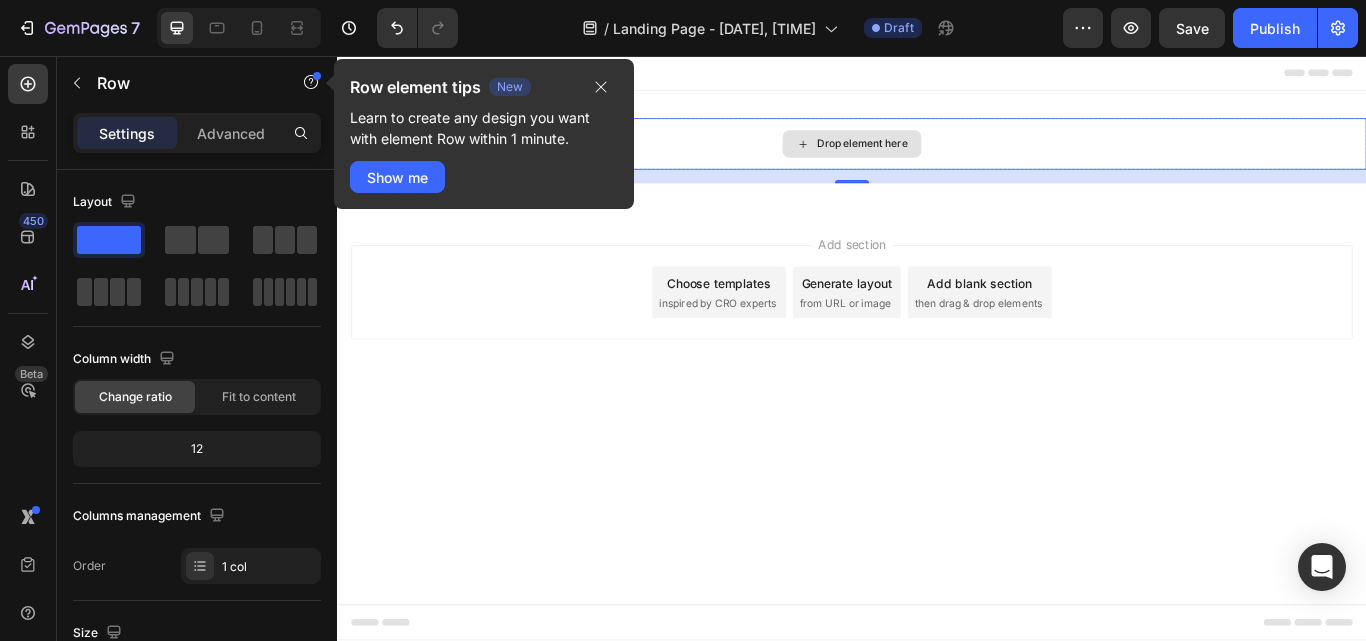 click on "Drop element here" at bounding box center (937, 159) 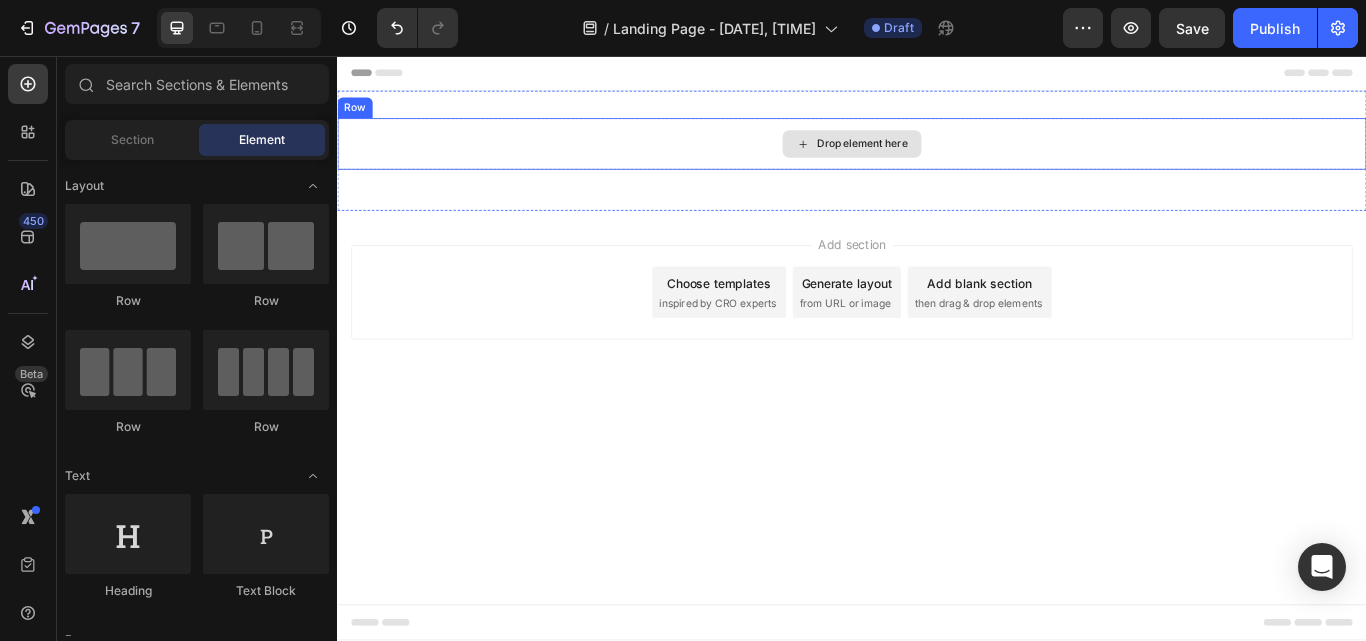click on "Drop element here" at bounding box center (937, 159) 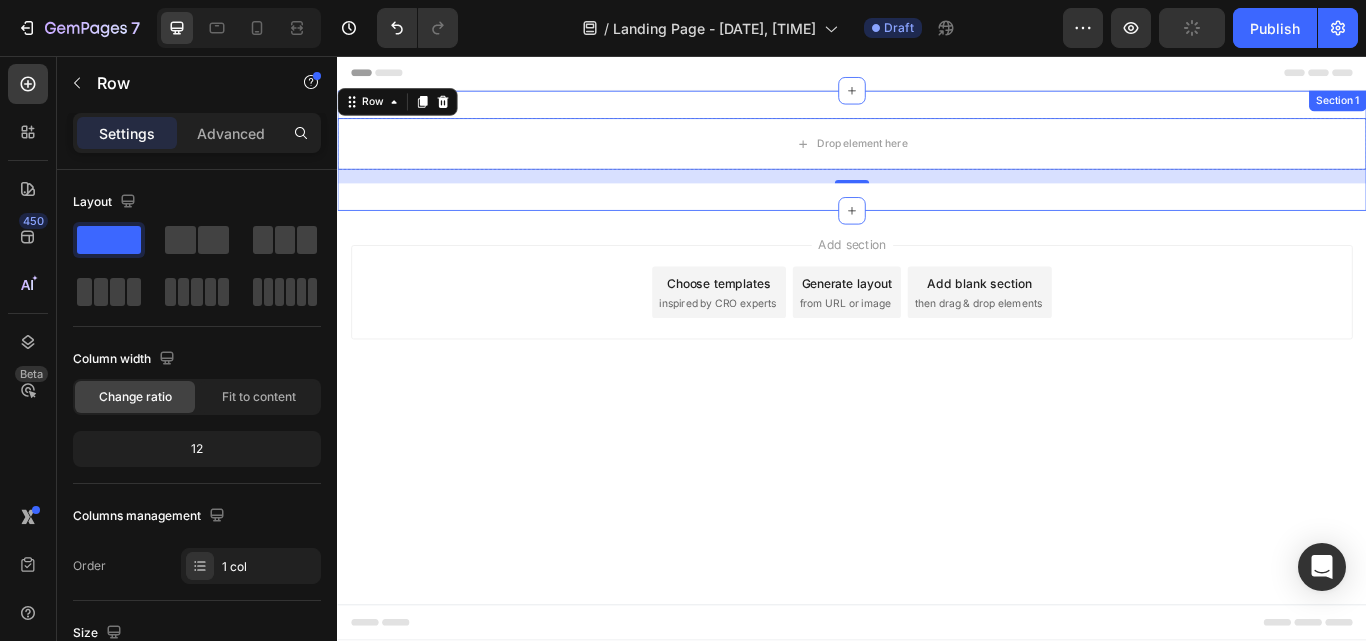 click on "Drop element here Row   16 Section 1" at bounding box center (937, 167) 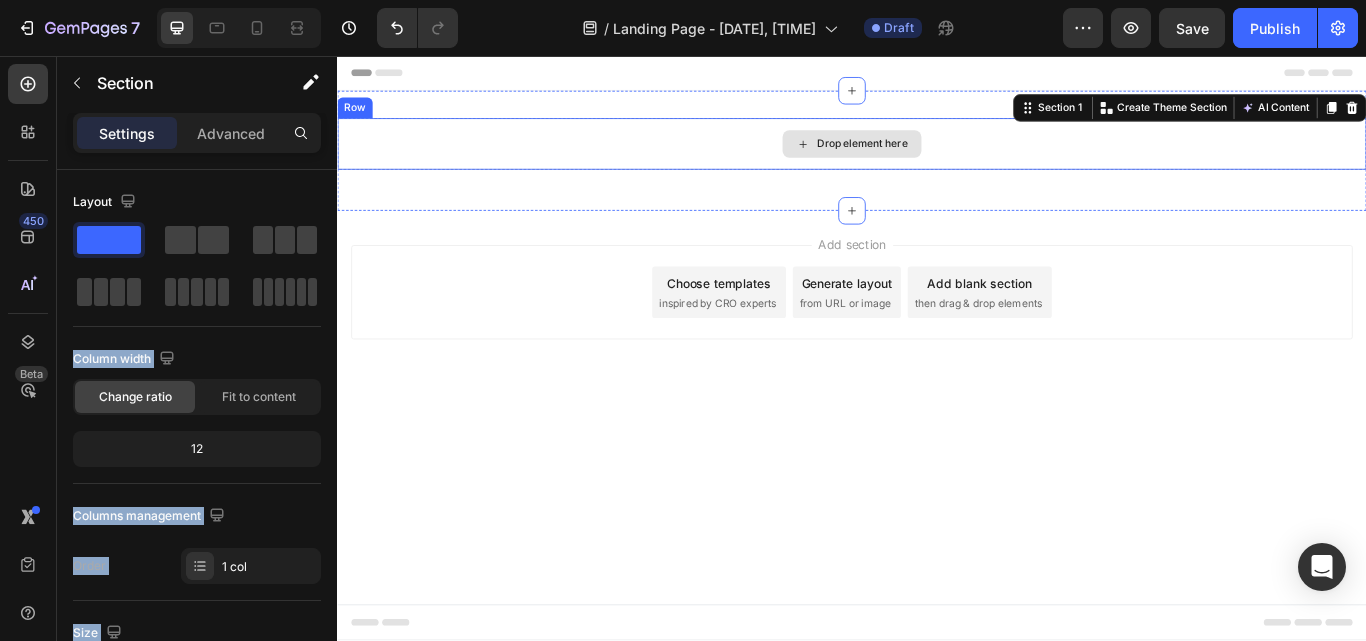 drag, startPoint x: 459, startPoint y: 292, endPoint x: 904, endPoint y: 158, distance: 464.73755 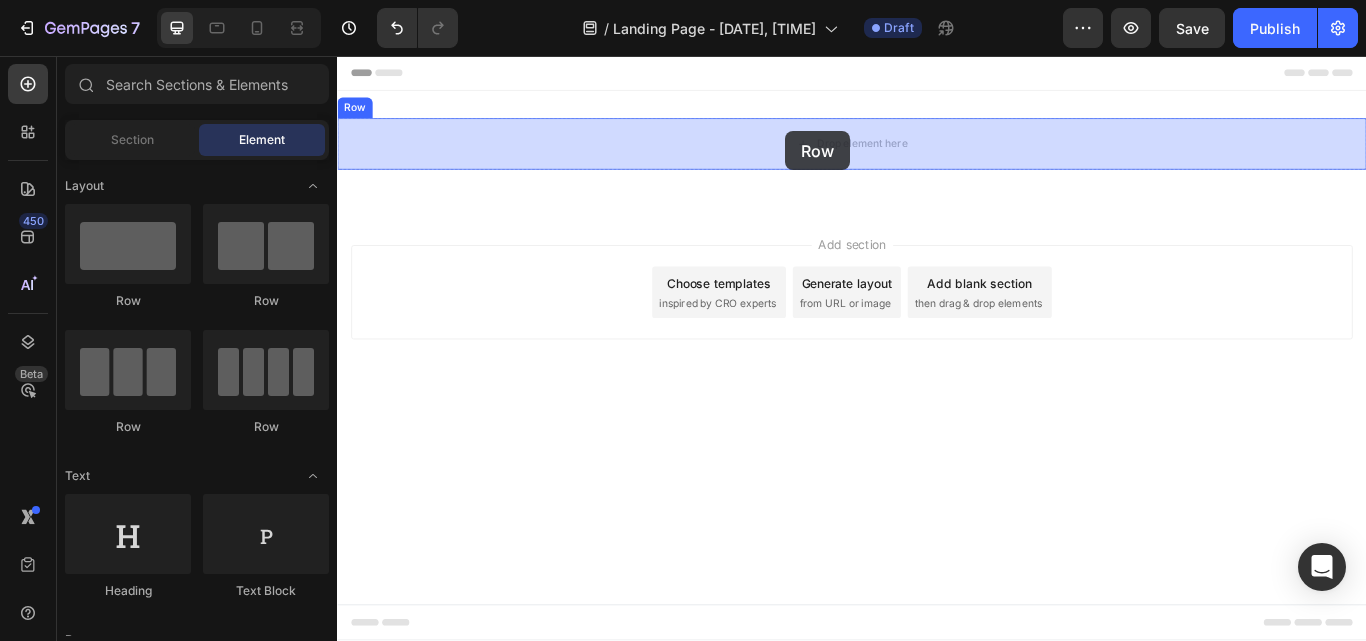 drag, startPoint x: 462, startPoint y: 308, endPoint x: 859, endPoint y: 144, distance: 429.54047 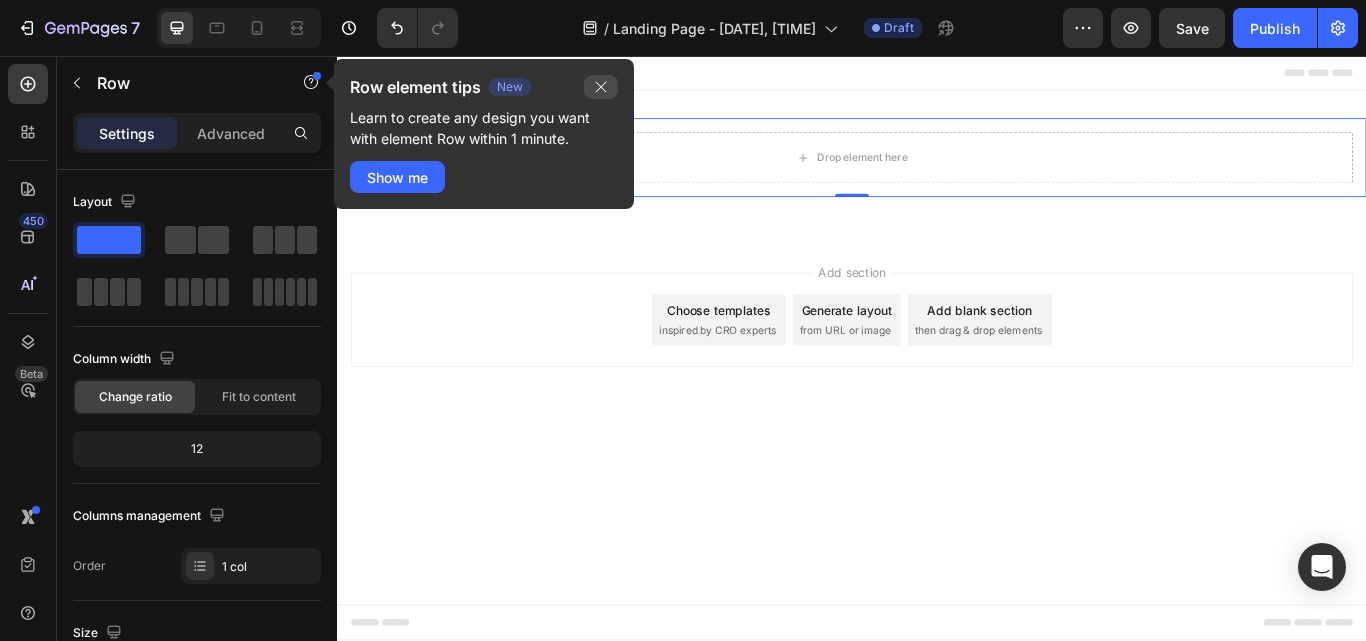 click 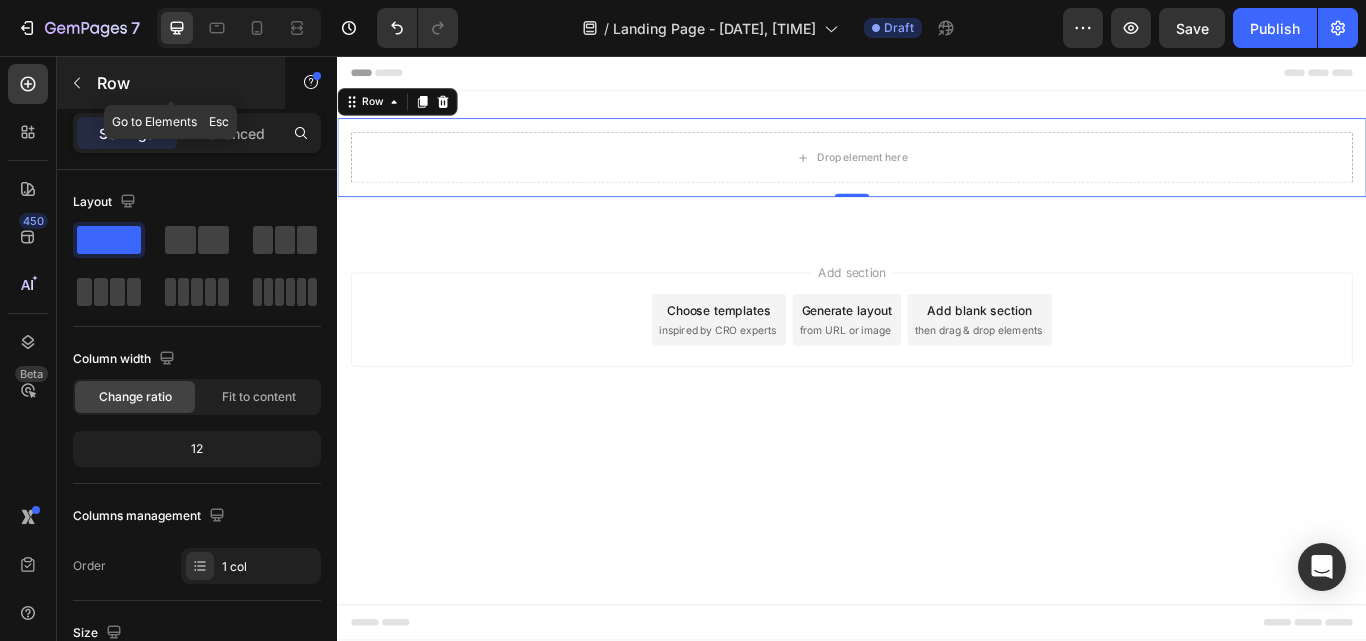 click 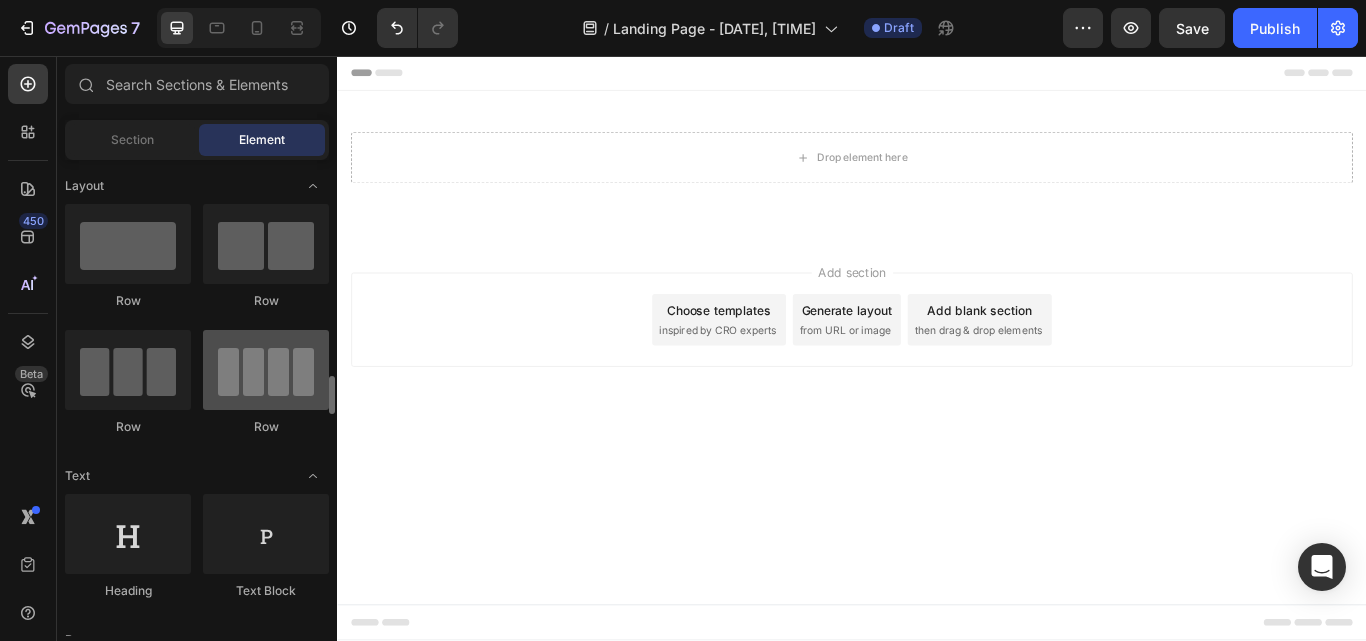 scroll, scrollTop: 200, scrollLeft: 0, axis: vertical 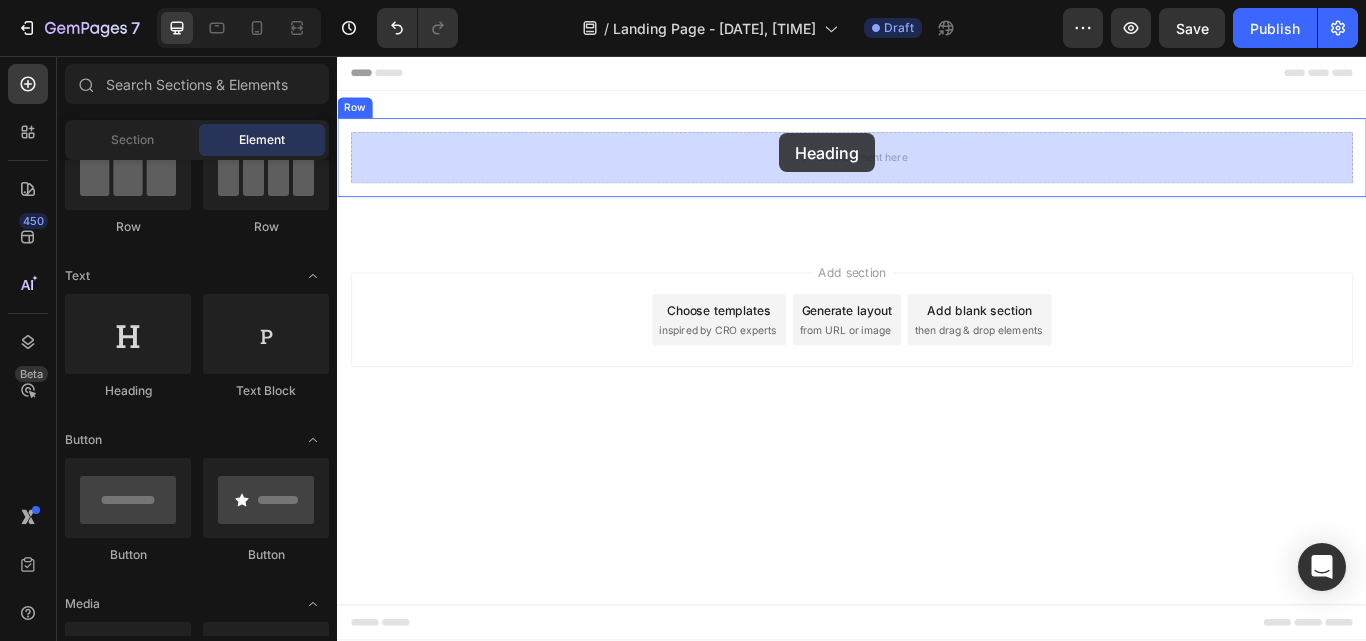 drag, startPoint x: 462, startPoint y: 409, endPoint x: 853, endPoint y: 146, distance: 471.2218 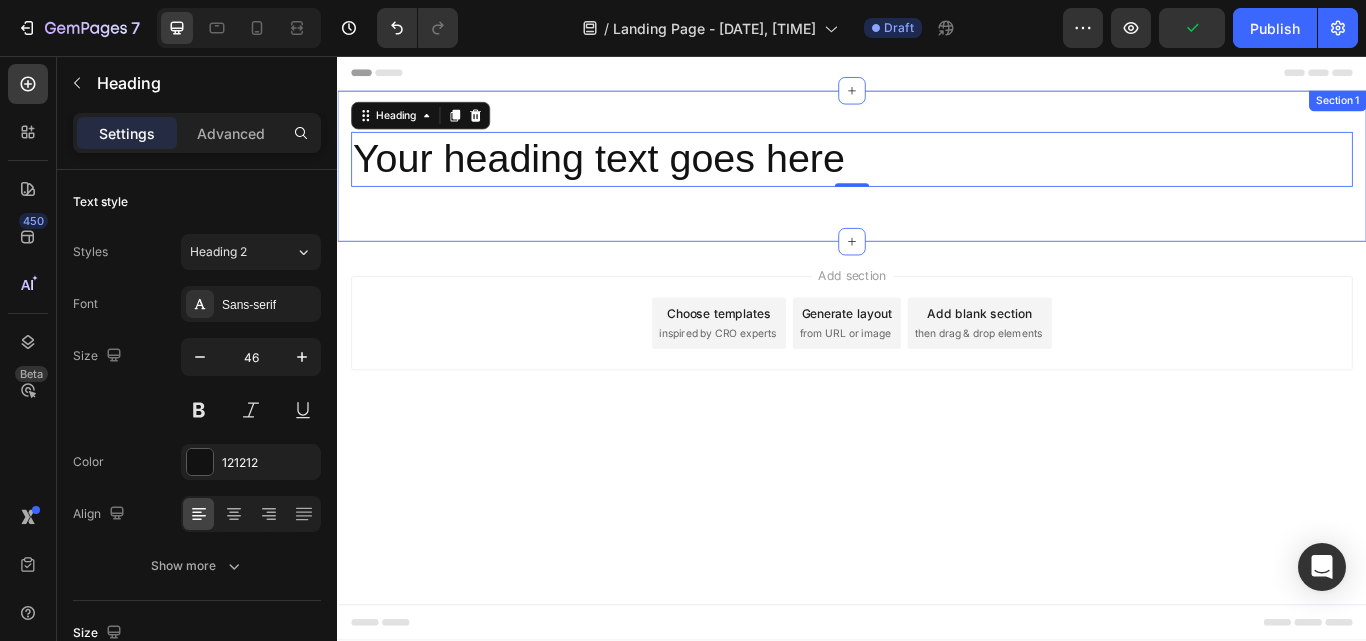 click on "Your heading text goes here Heading   0 Row Row Section 1" at bounding box center [937, 185] 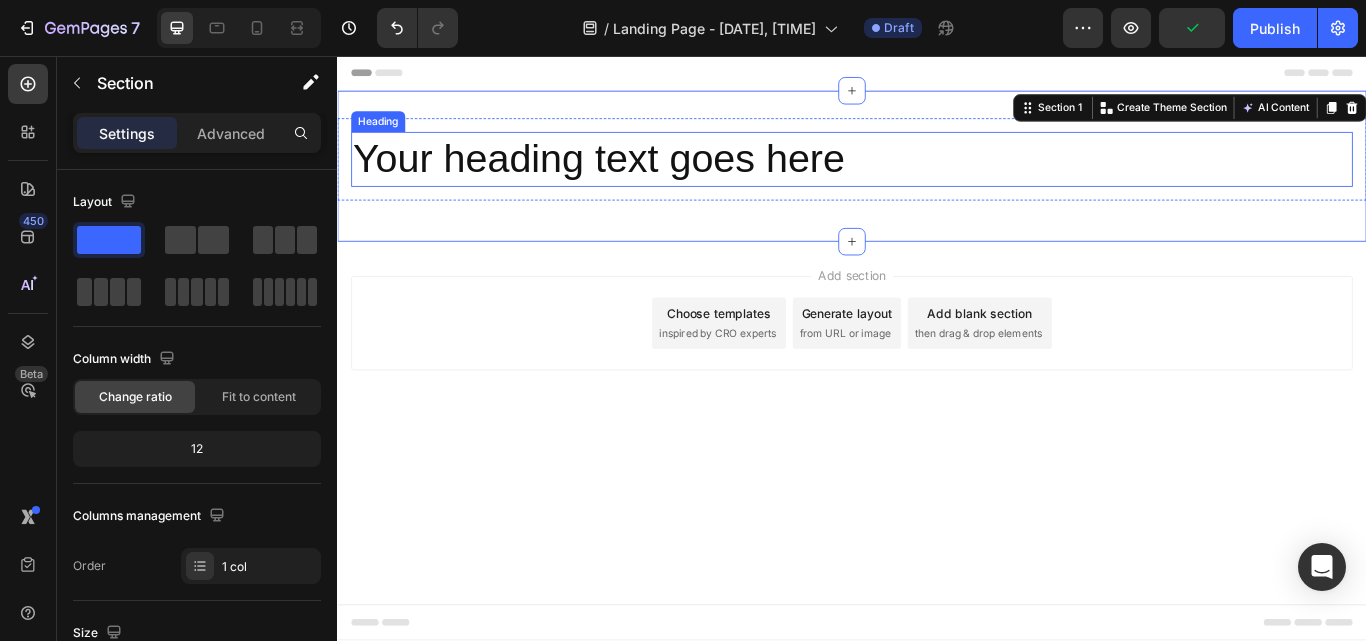 click on "Your heading text goes here" at bounding box center [937, 177] 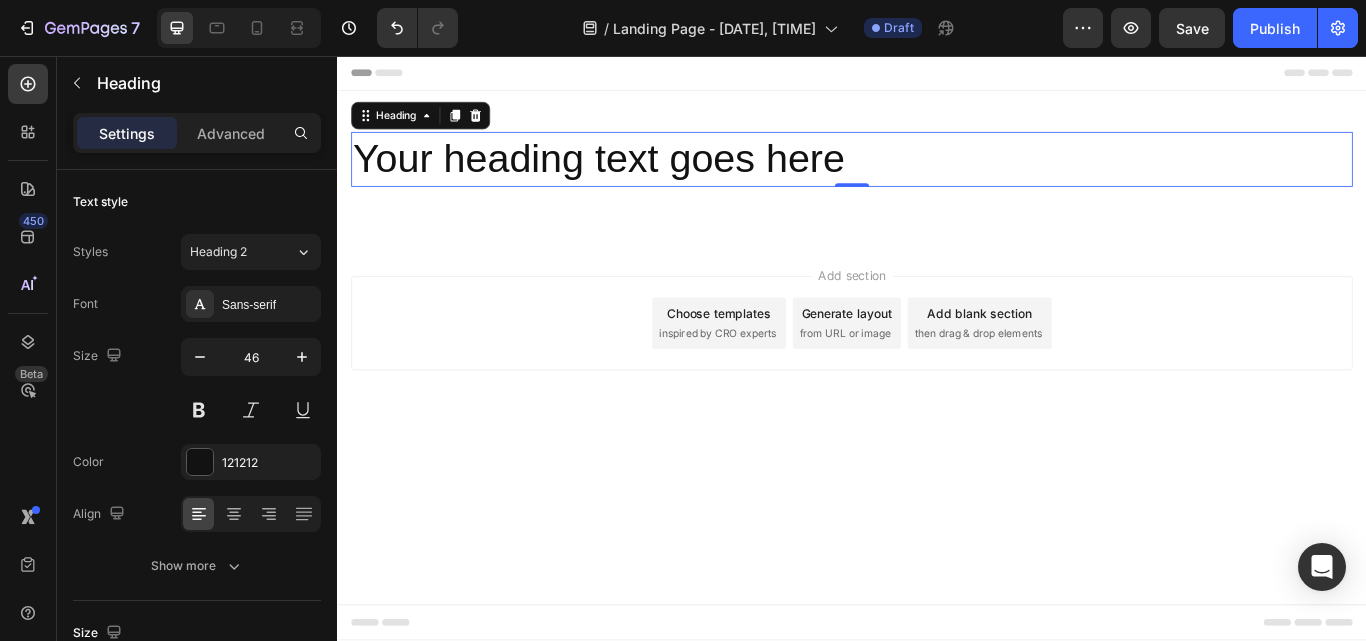 click on "Your heading text goes here" at bounding box center (937, 177) 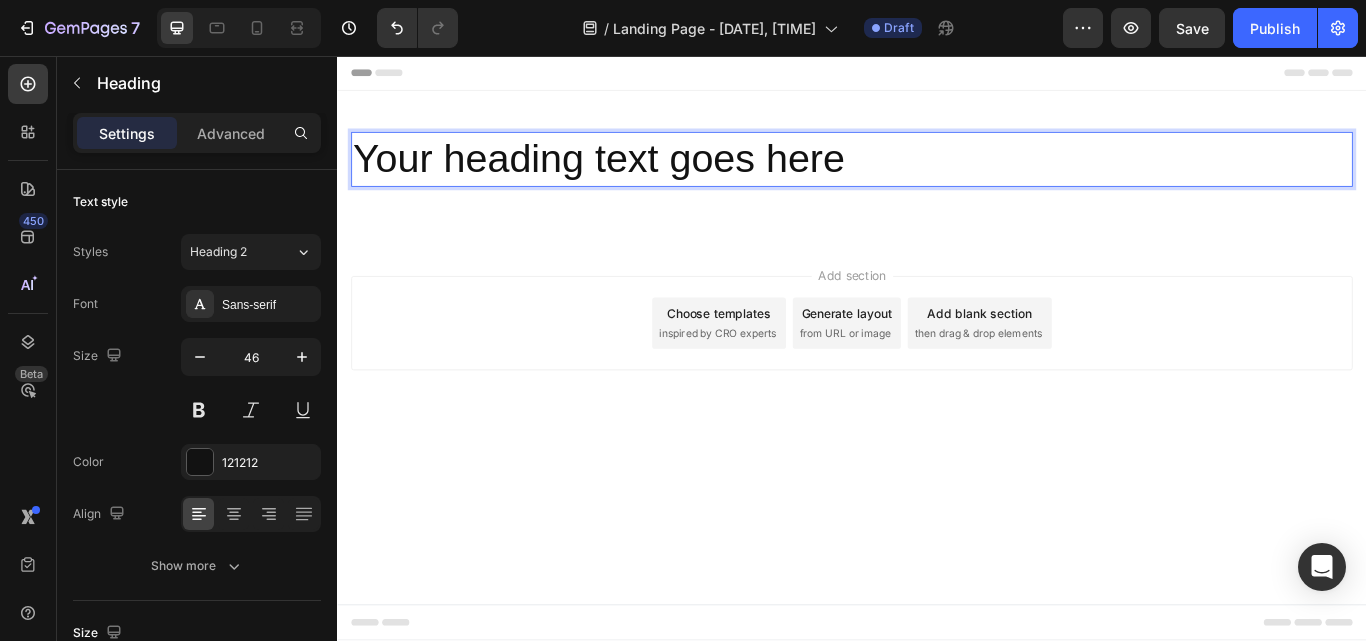 click on "Your heading text goes here" at bounding box center (937, 177) 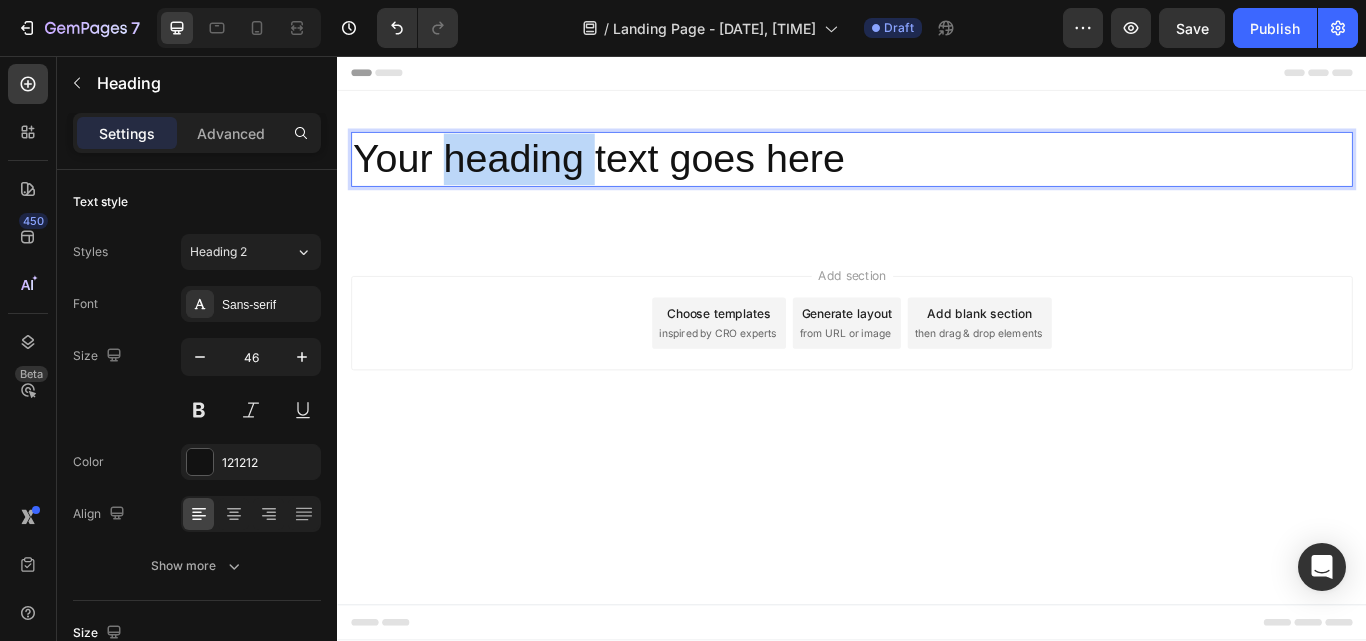 click on "Your heading text goes here" at bounding box center (937, 177) 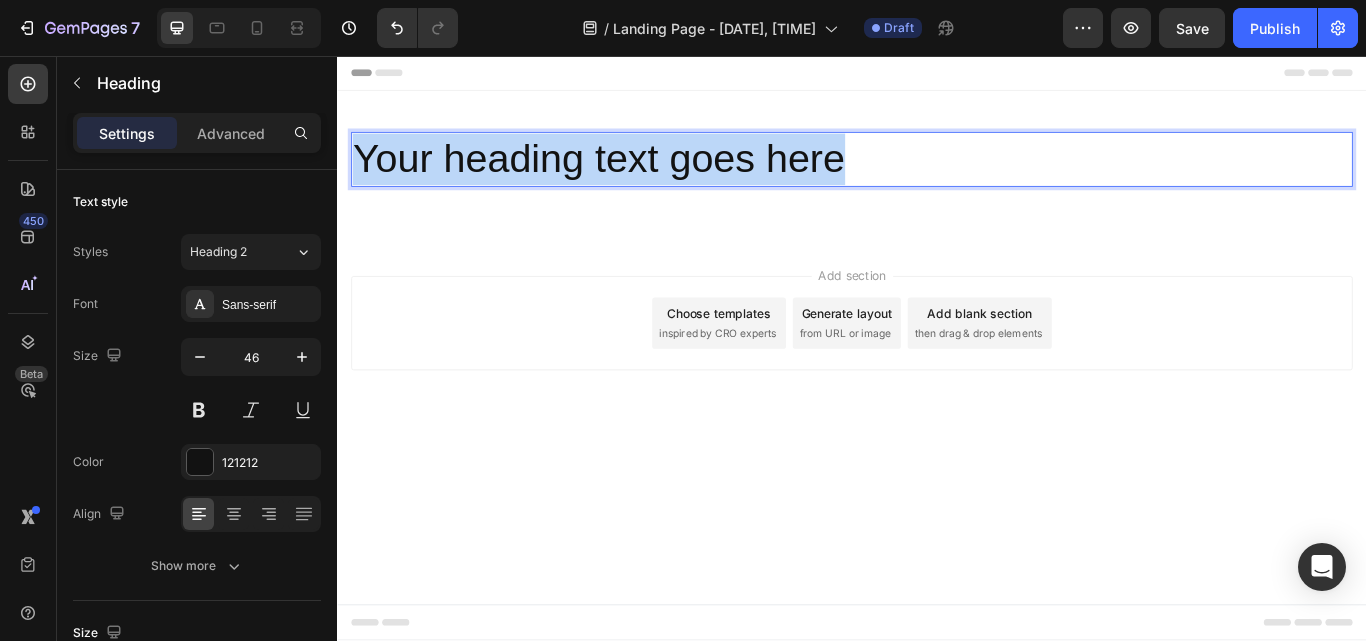 click on "Your heading text goes here" at bounding box center [937, 177] 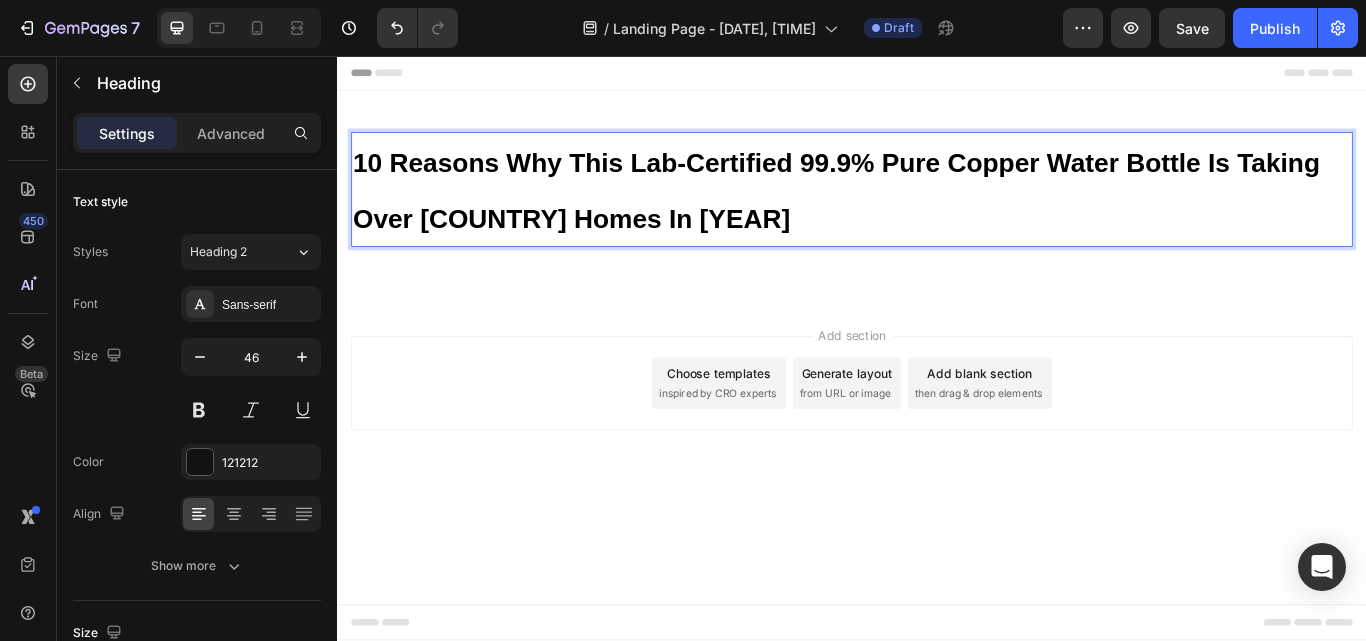 click on "10 Reasons Why This Lab-Certified 99.9% Pure Copper Water Bottle Is Taking Over [COUNTRY] Homes In [YEAR]" at bounding box center (919, 213) 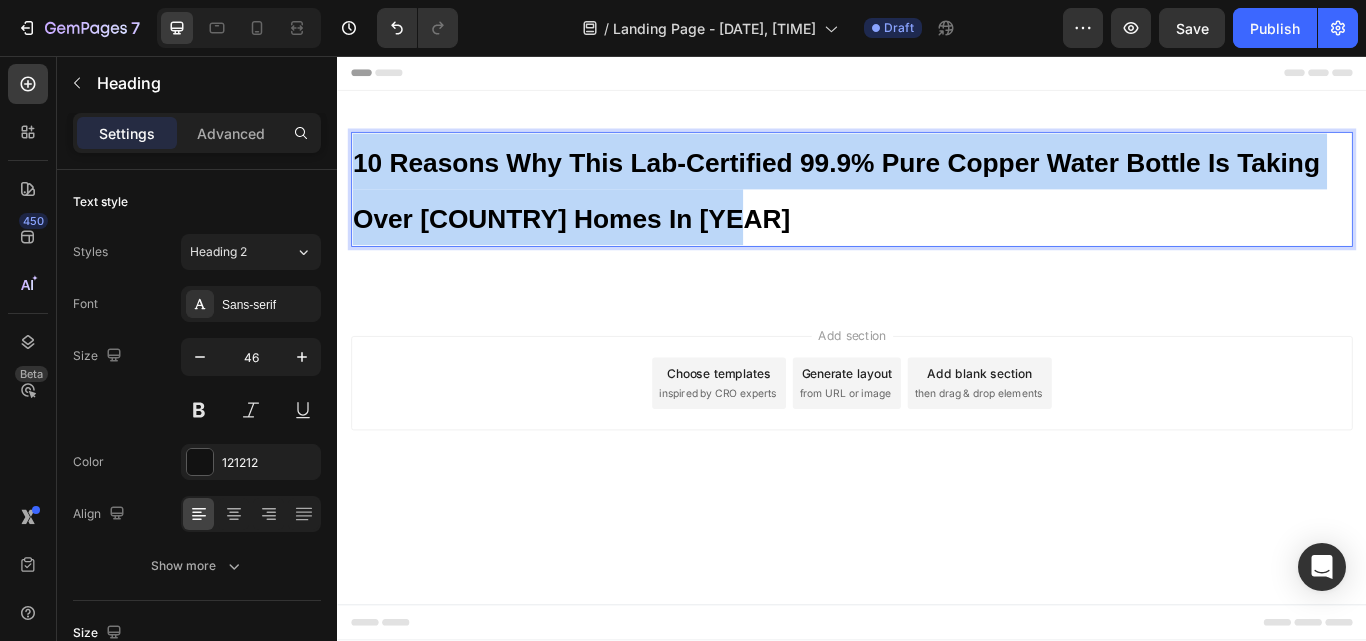 click on "10 Reasons Why This Lab-Certified 99.9% Pure Copper Water Bottle Is Taking Over [COUNTRY] Homes In [YEAR]" at bounding box center (919, 213) 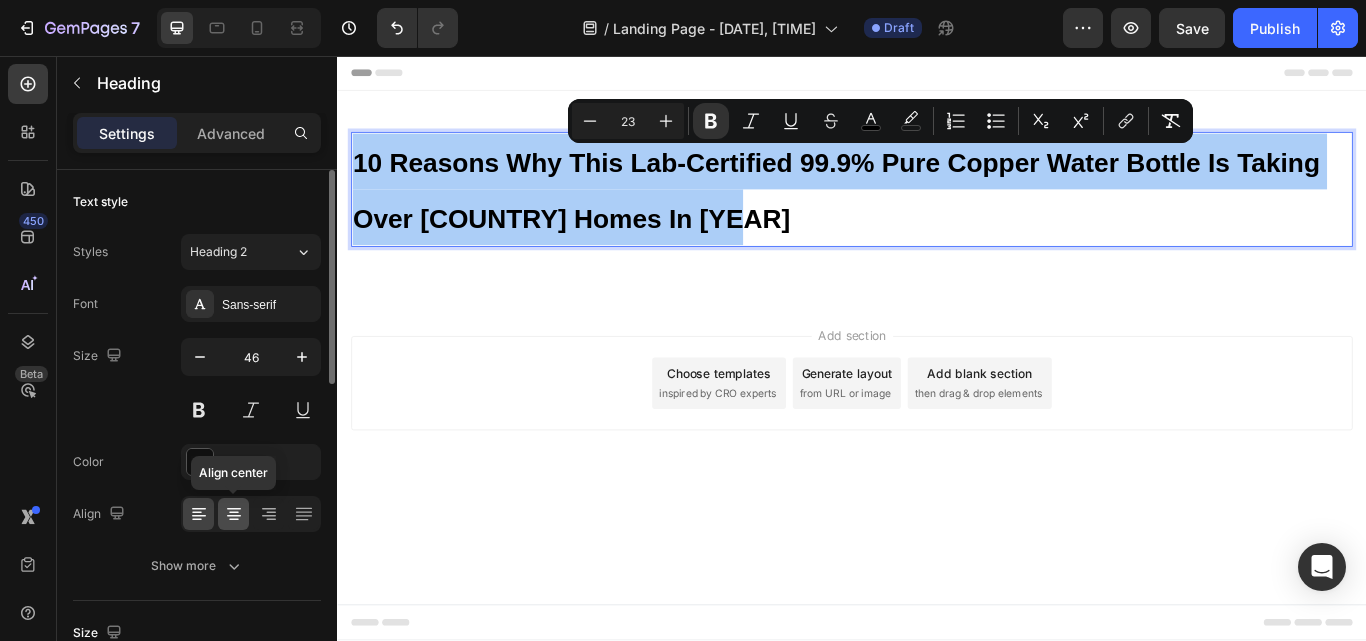 click 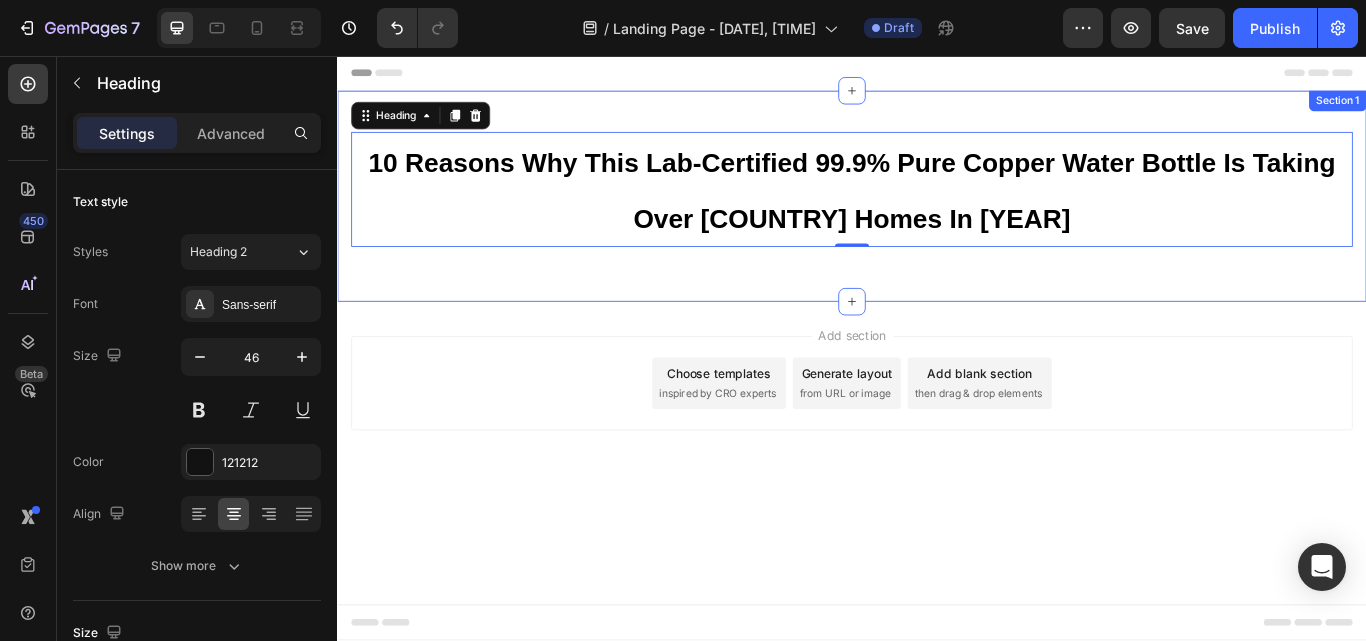 click on "10 Reasons Why This Lab-Certified 99.9% Pure Copper Water Bottle Is Taking Over [COUNTRY] Homes In [YEAR] Heading 0 Row Row" at bounding box center (937, 220) 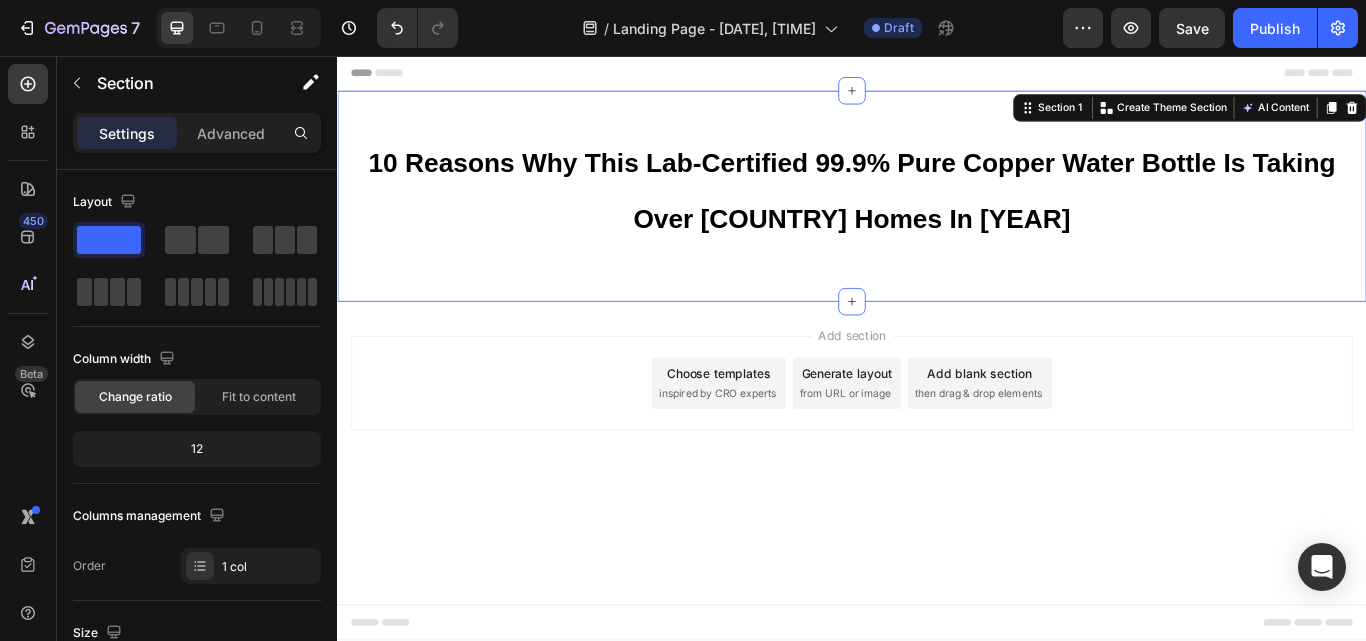 click on "⁠⁠⁠⁠⁠⁠⁠ 10 Reasons Why This Lab-Certified 99.9% Pure Copper Water Bottle Is Taking Over [COUNTRY] Homes In [YEAR] Heading Row Row Section 1 You can create reusable sections Create Theme Section AI Content Write with GemAI What would you like to describe here? Tone and Voice Persuasive Product Certified Ayurveda® Pure Copper Water Bottle - V2 Hand-Hammered Edition Show more Generate" at bounding box center [937, 220] 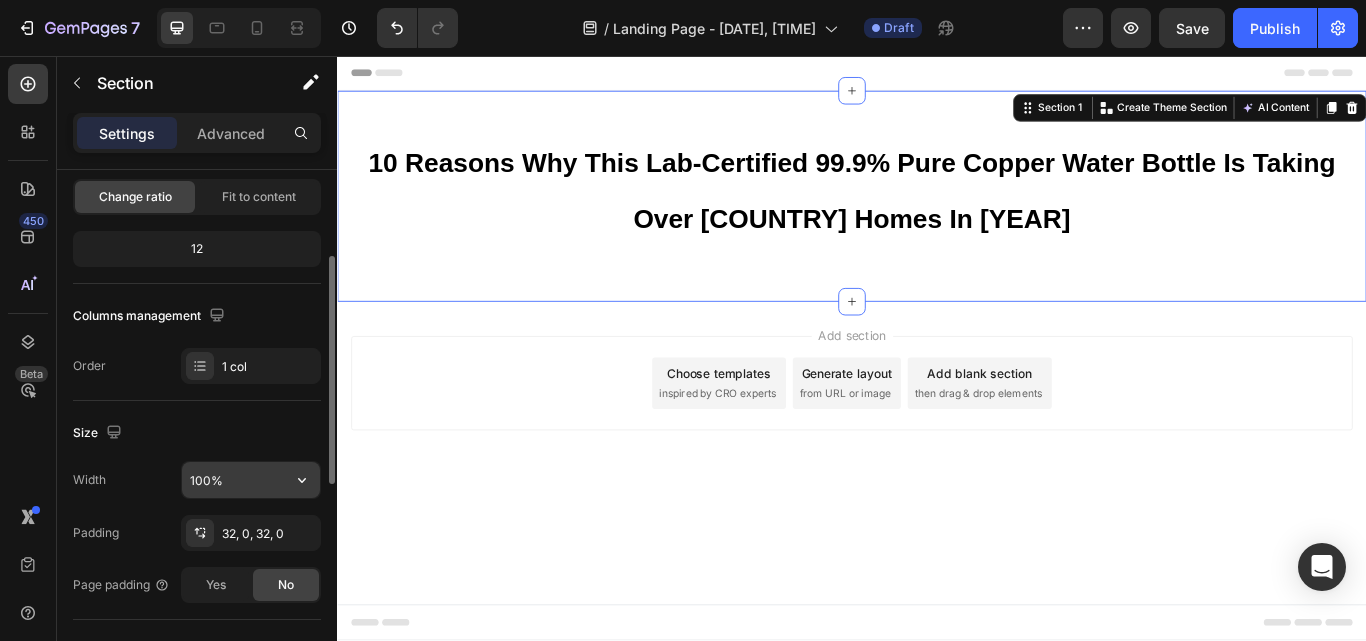 scroll, scrollTop: 300, scrollLeft: 0, axis: vertical 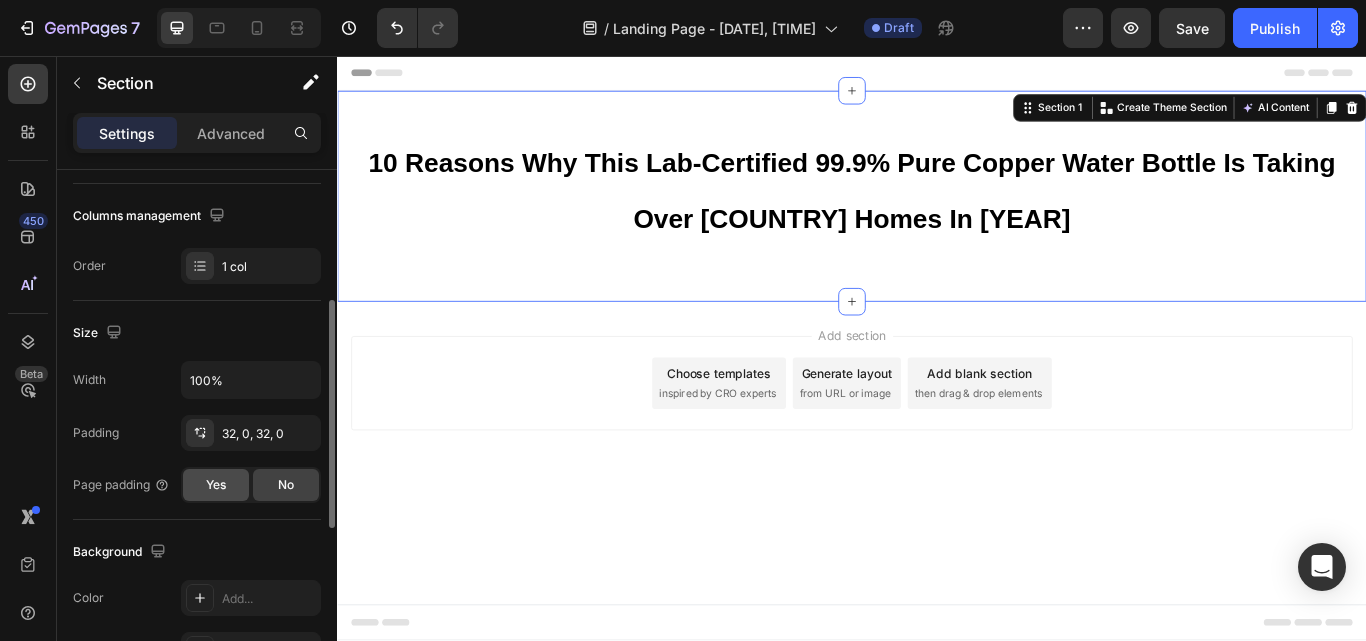 click on "Yes" 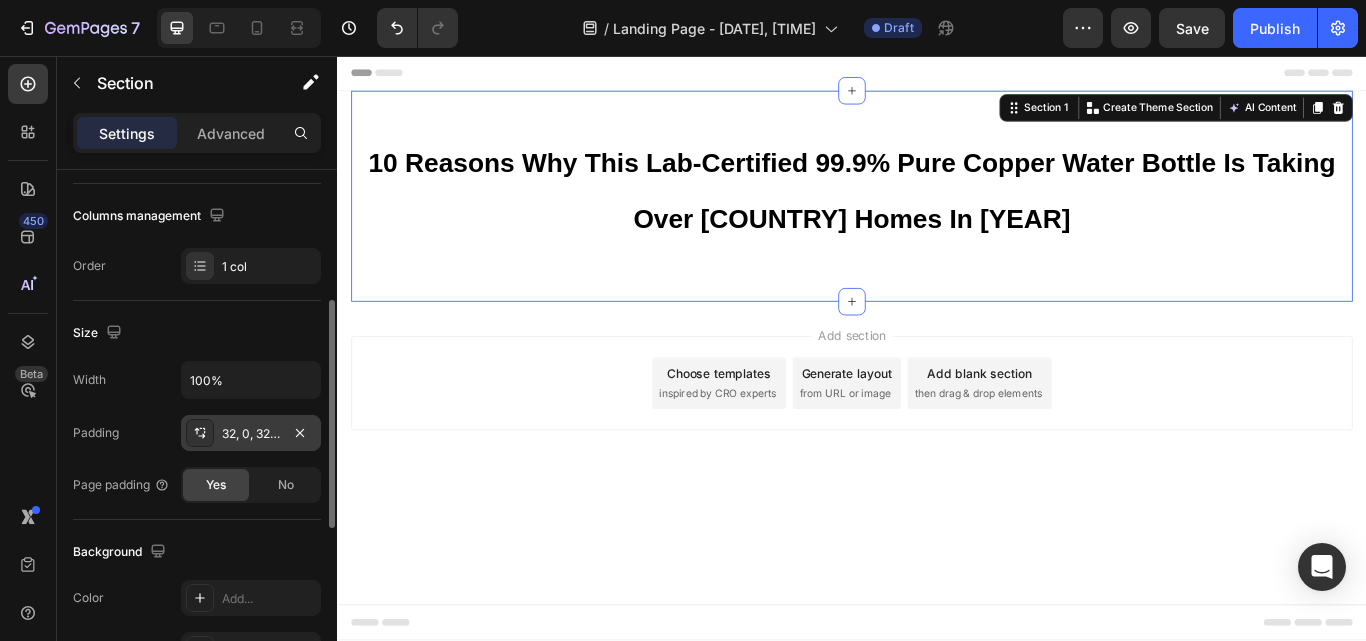 click on "32, 0, 32, 0" at bounding box center [251, 434] 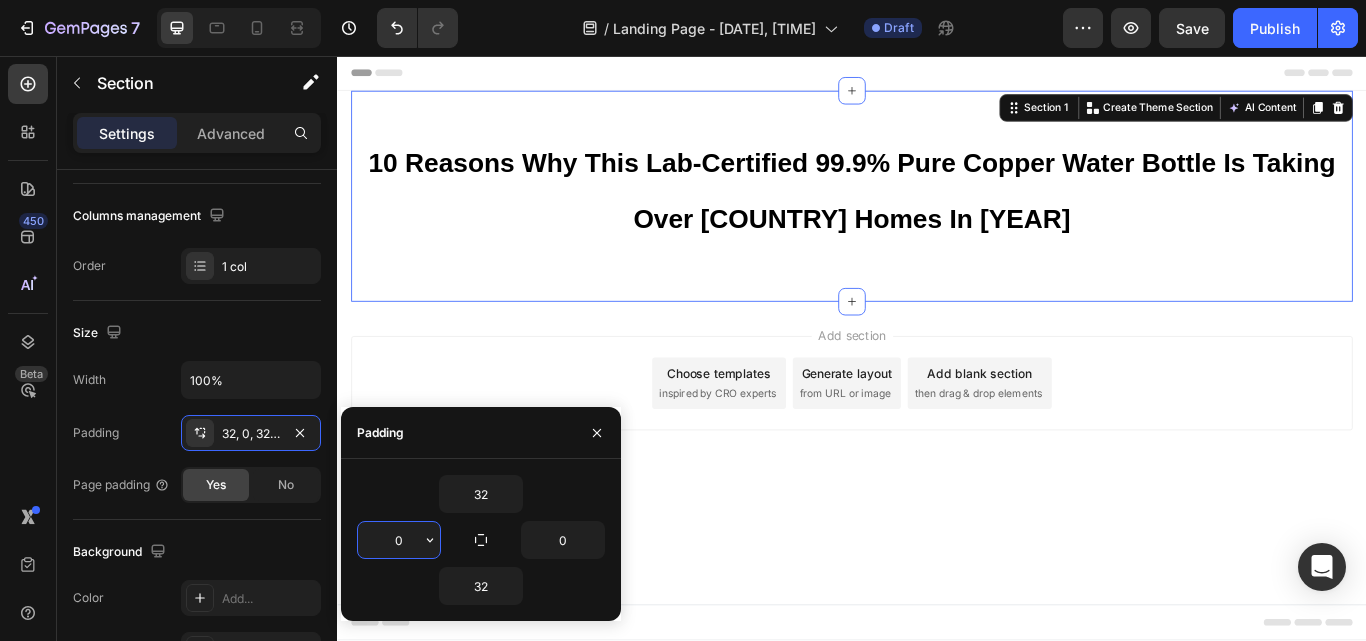 click on "0" at bounding box center (399, 540) 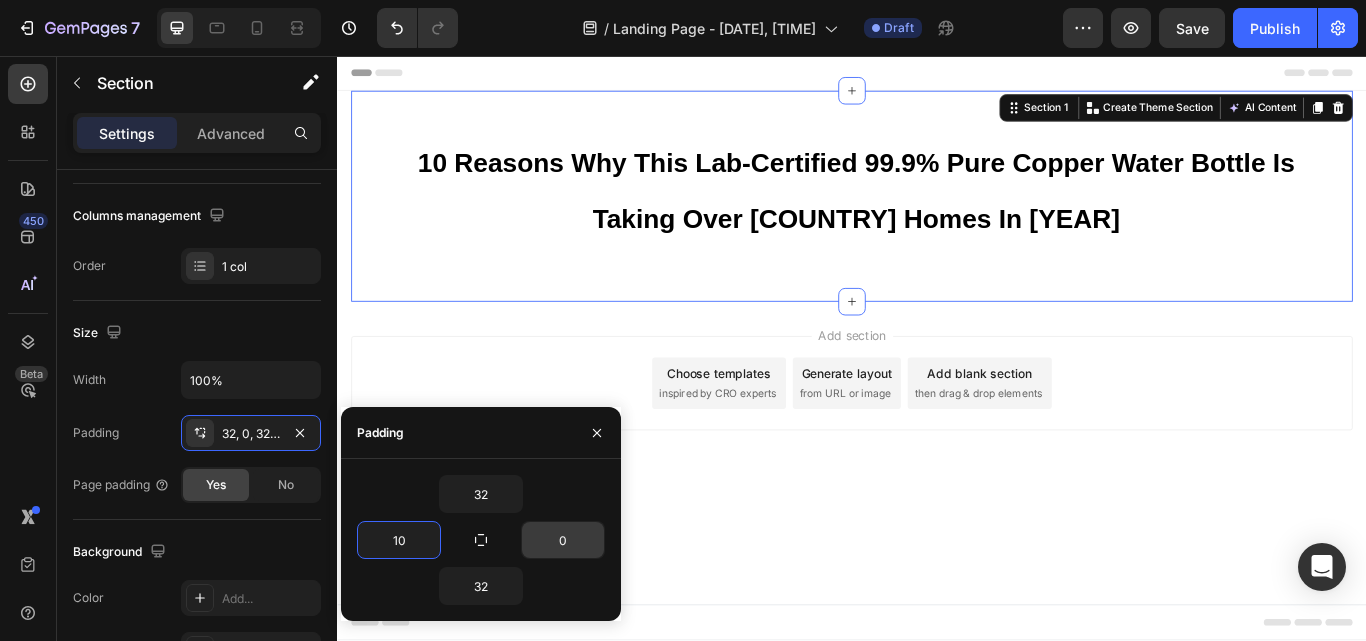 type on "10" 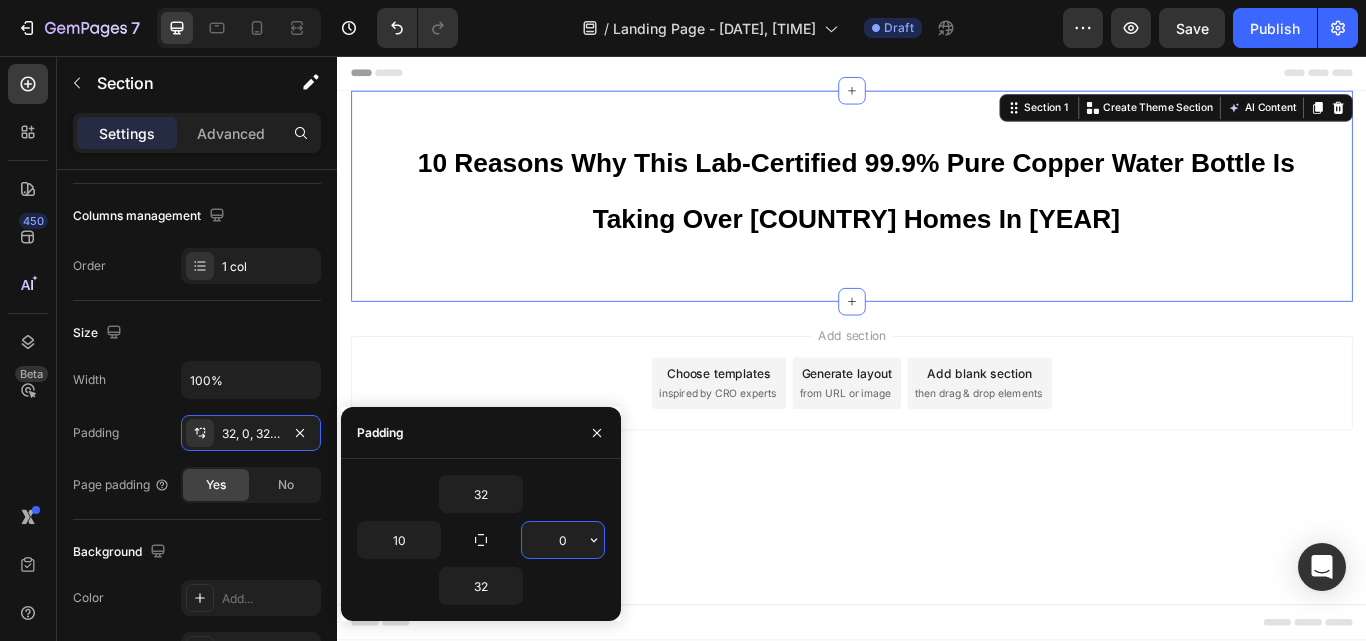 click on "0" at bounding box center [563, 540] 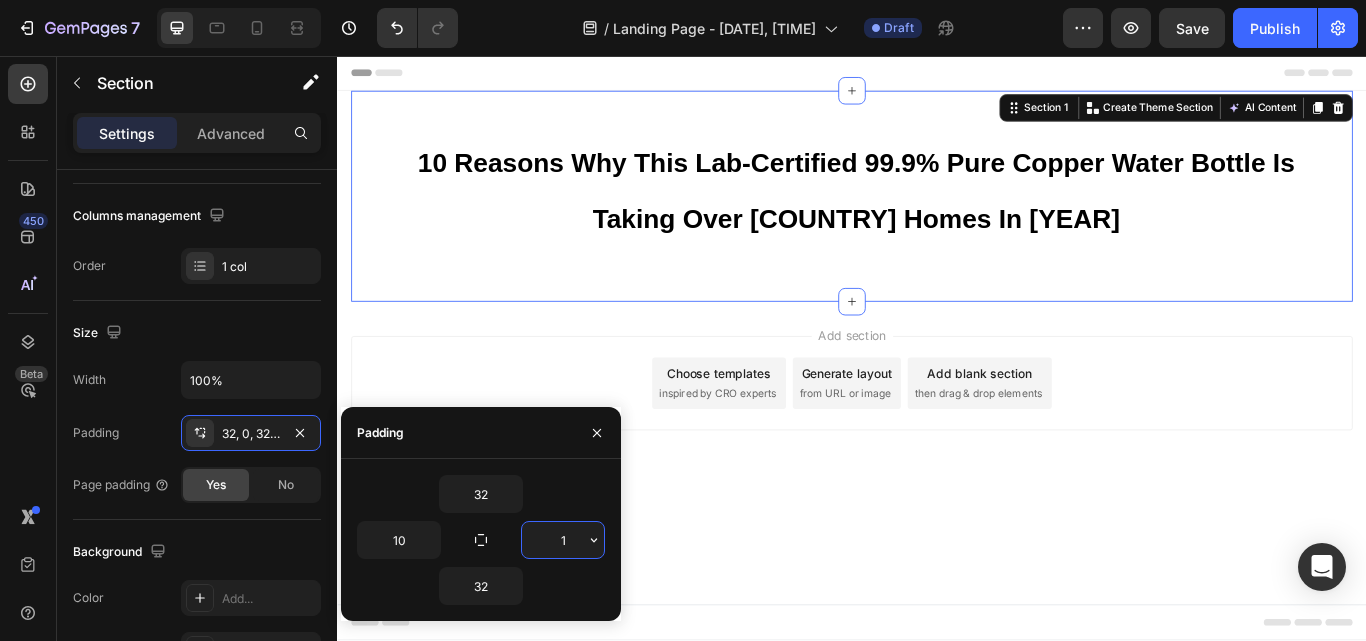 type on "10" 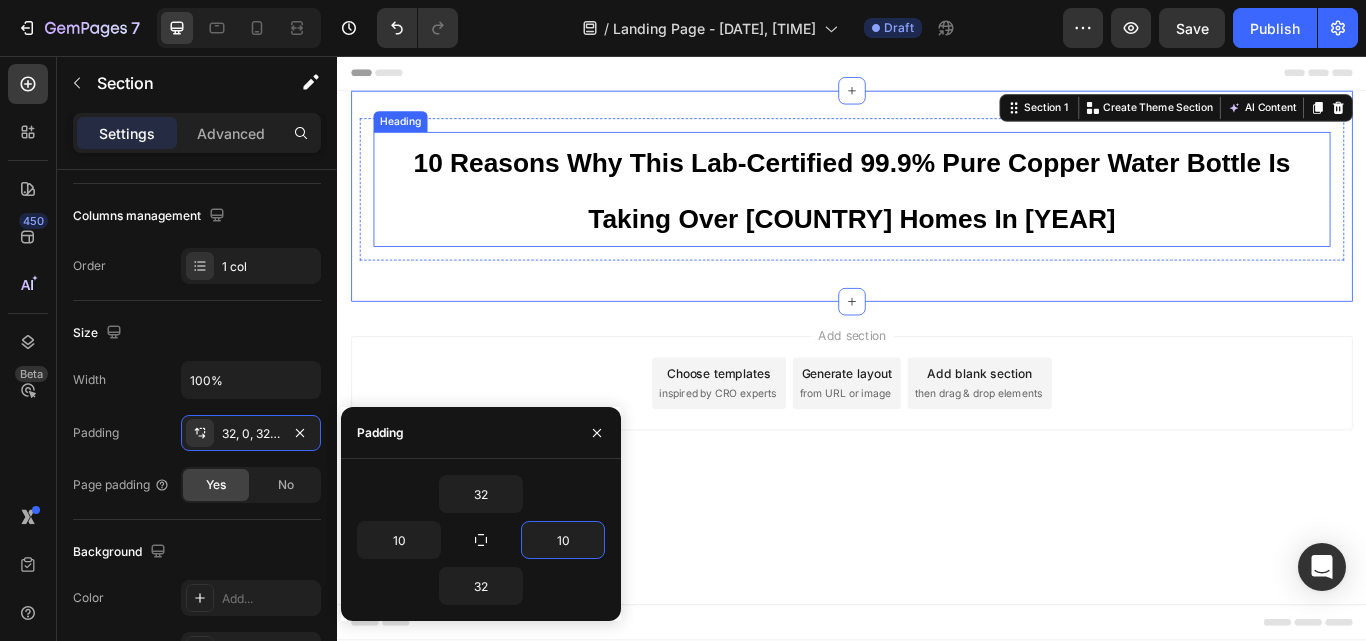 click on "⁠⁠⁠⁠⁠⁠⁠ 10 Reasons Why This Lab-Certified 99.9% Pure Copper Water Bottle Is Taking Over [COUNTRY] Homes In [YEAR]" at bounding box center [937, 212] 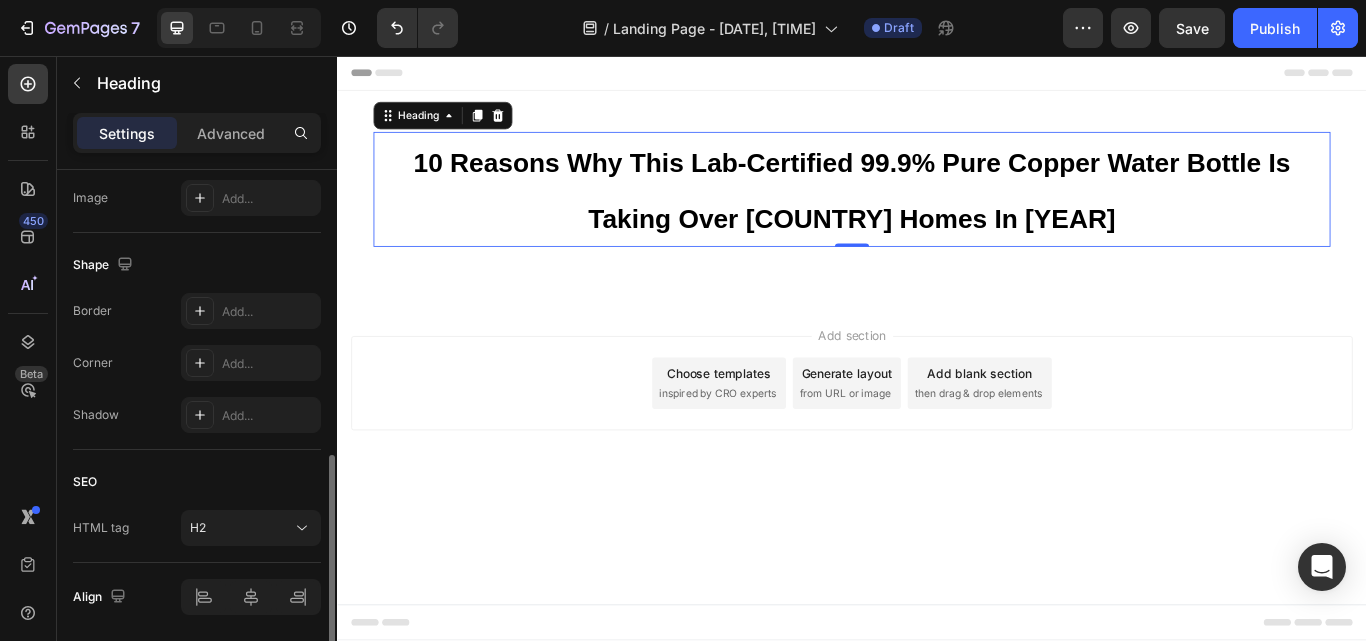 scroll, scrollTop: 770, scrollLeft: 0, axis: vertical 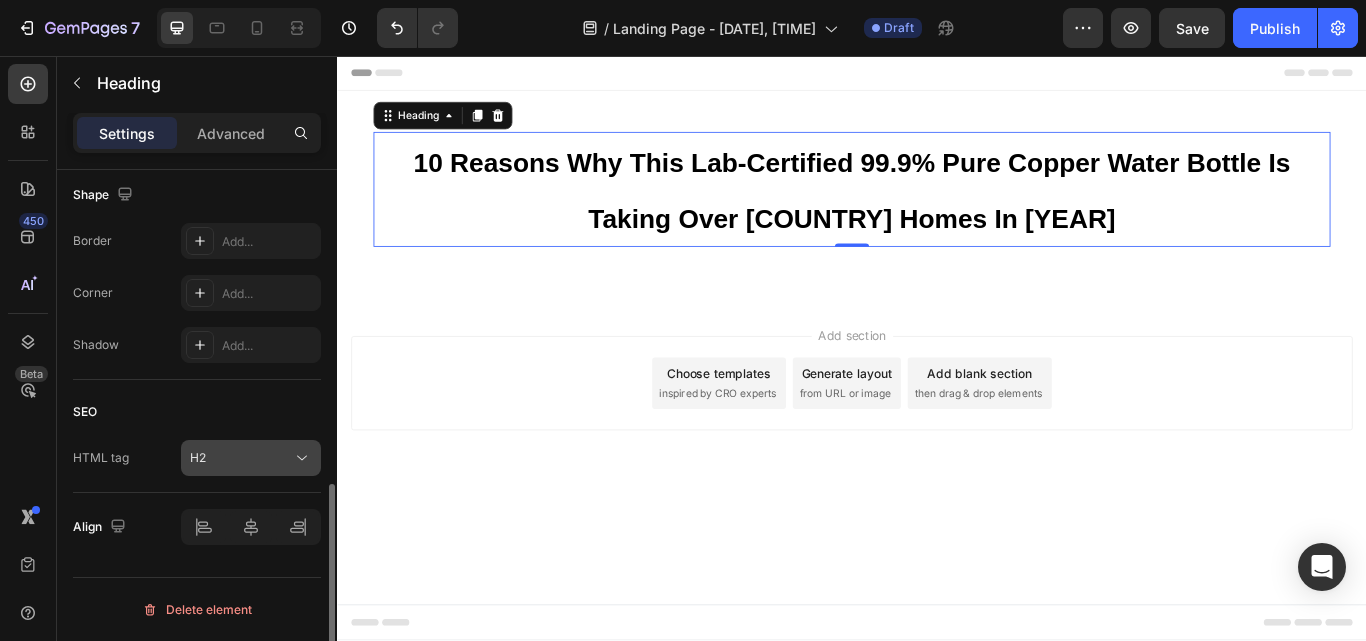 click on "H2" at bounding box center (241, 458) 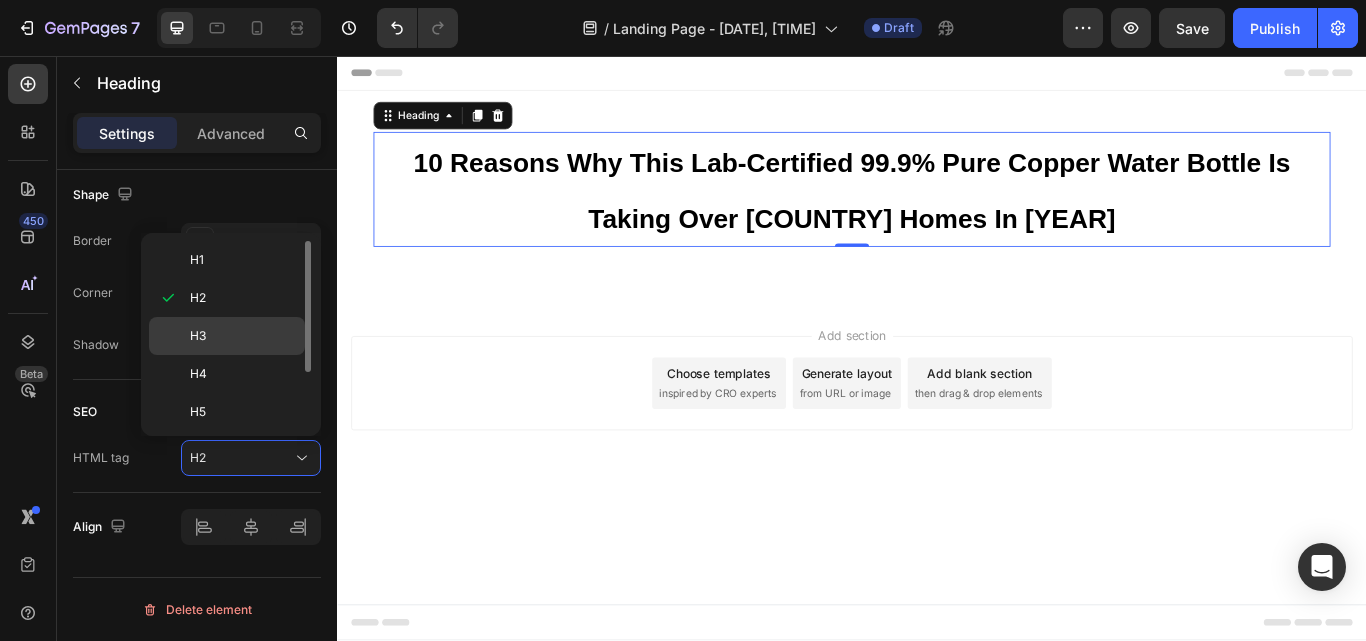 click on "H3" at bounding box center [243, 336] 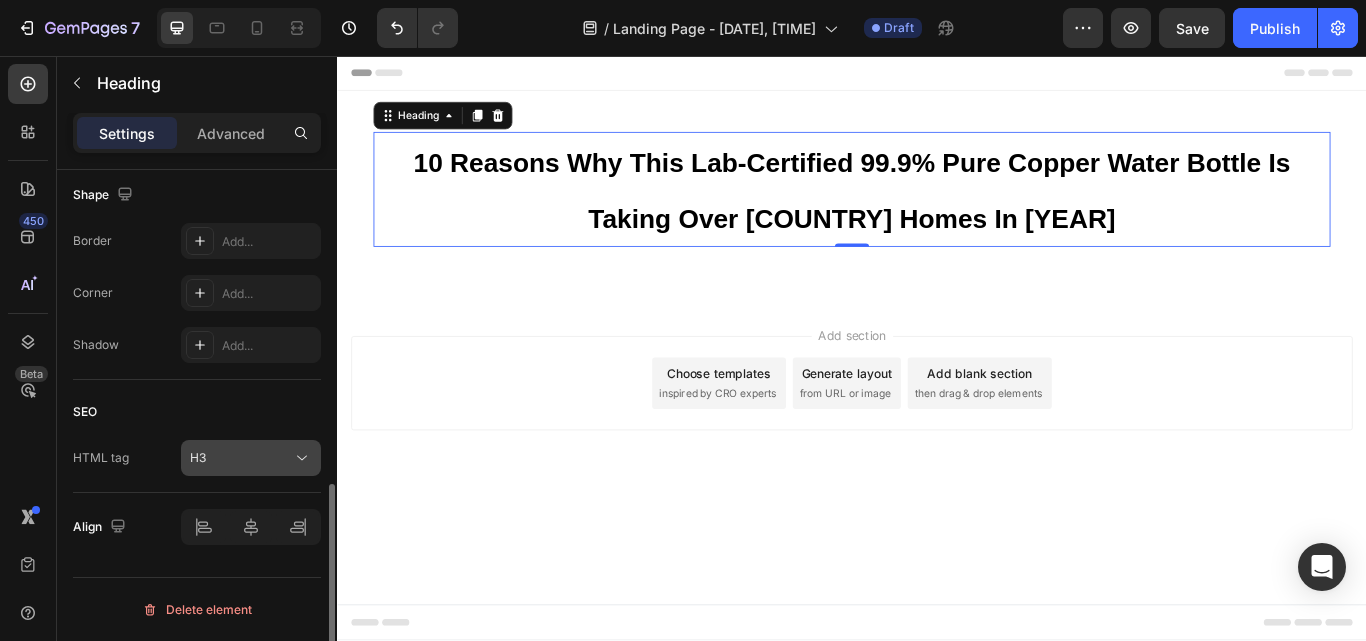 click on "H3" at bounding box center [241, 458] 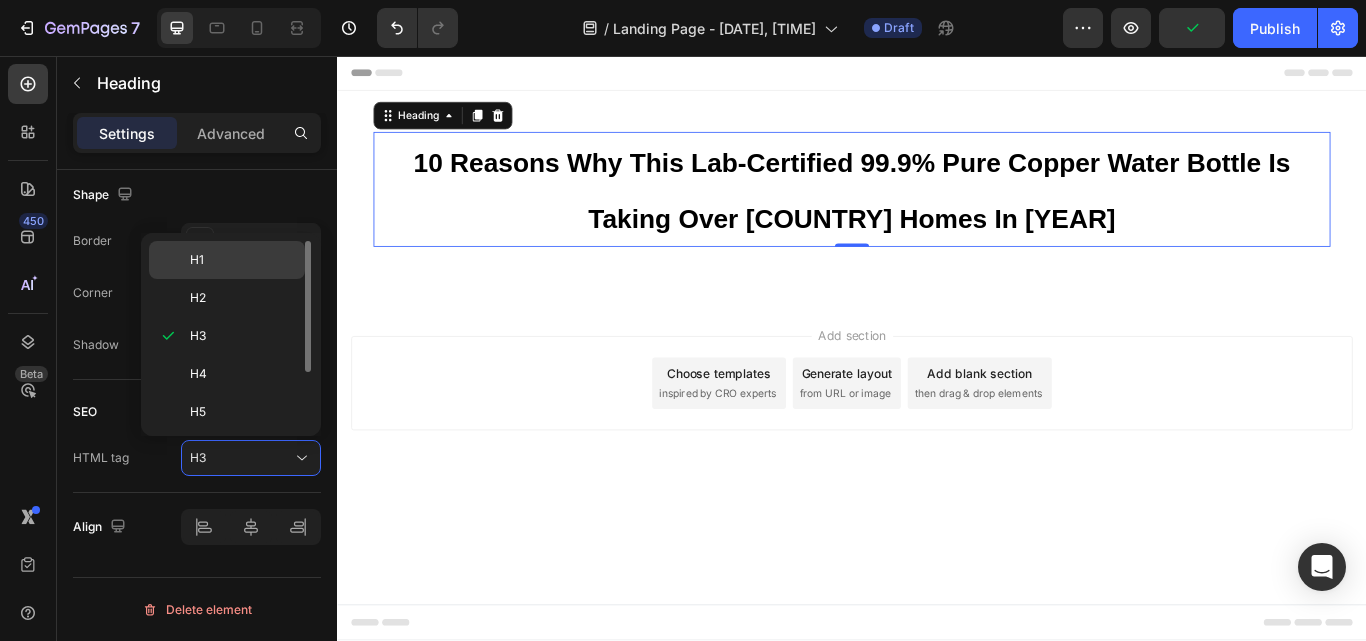 click on "H1" 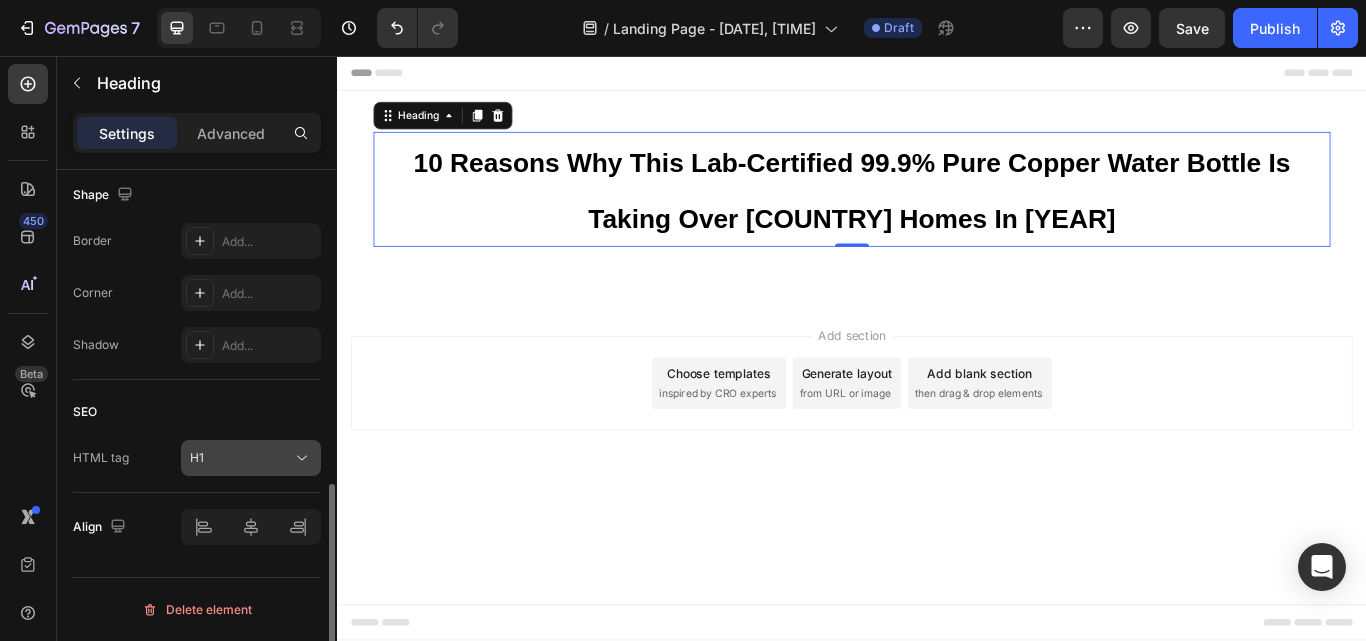 click on "H1" at bounding box center (241, 458) 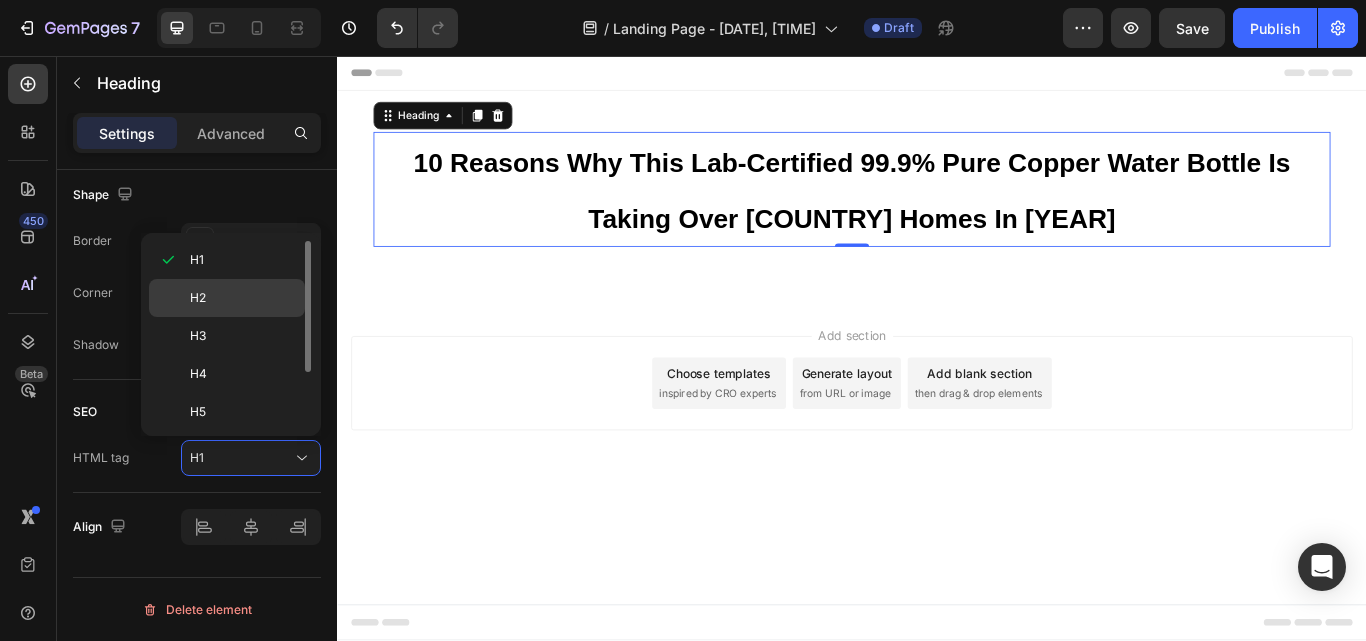 click on "H2" at bounding box center (243, 298) 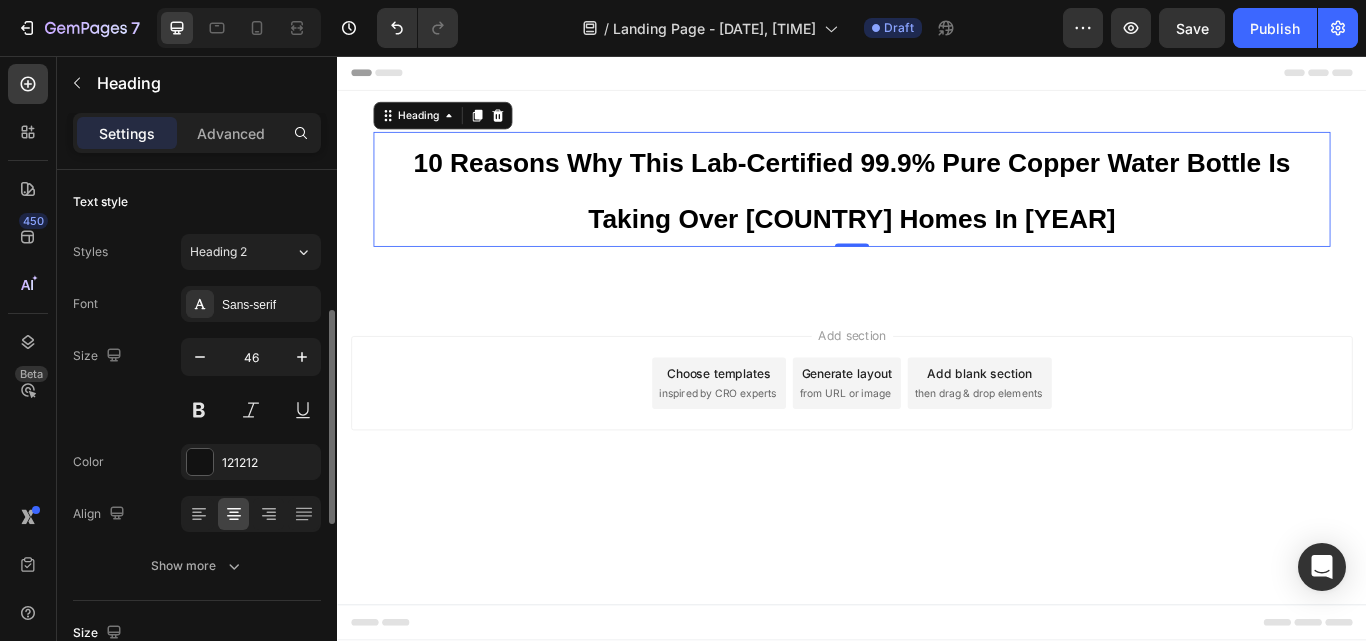 scroll, scrollTop: 200, scrollLeft: 0, axis: vertical 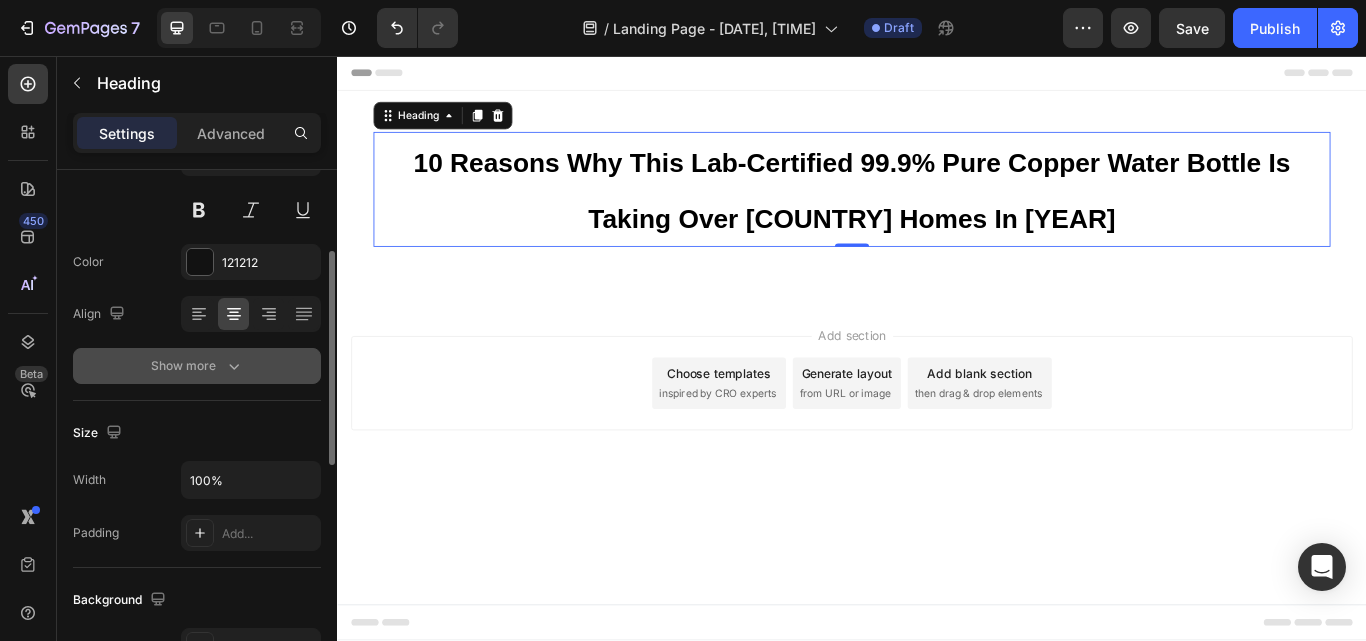 click on "Show more" at bounding box center (197, 366) 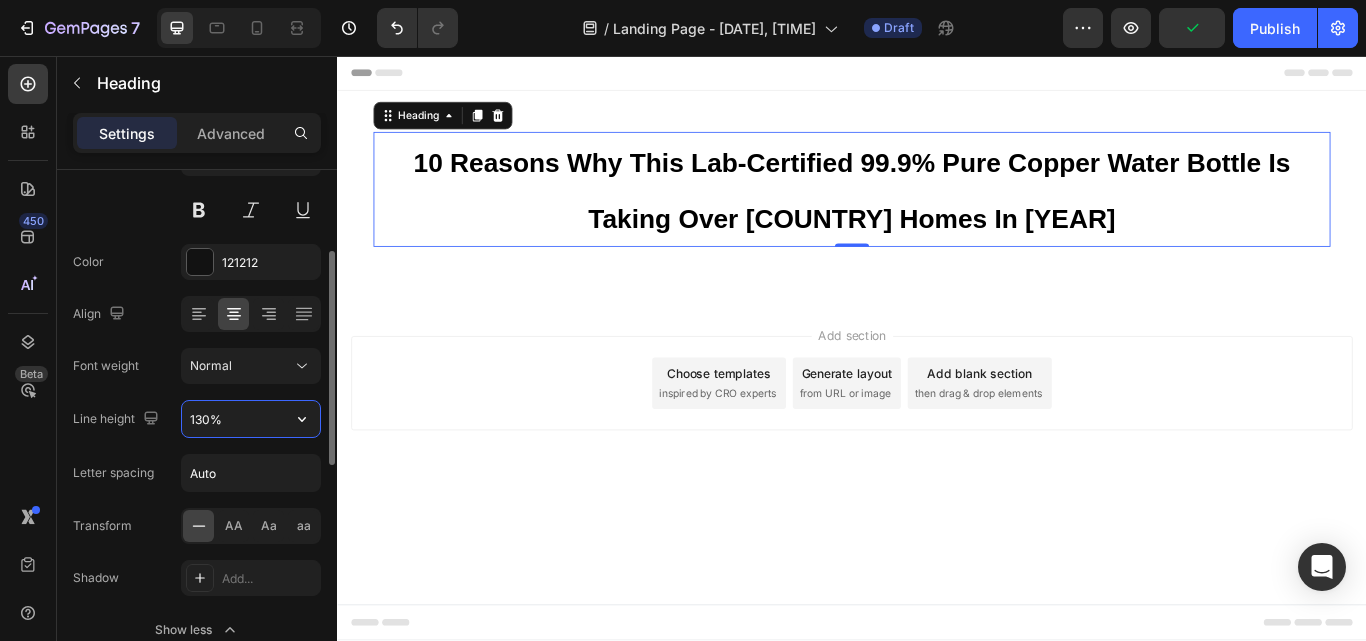 click on "130%" at bounding box center (251, 419) 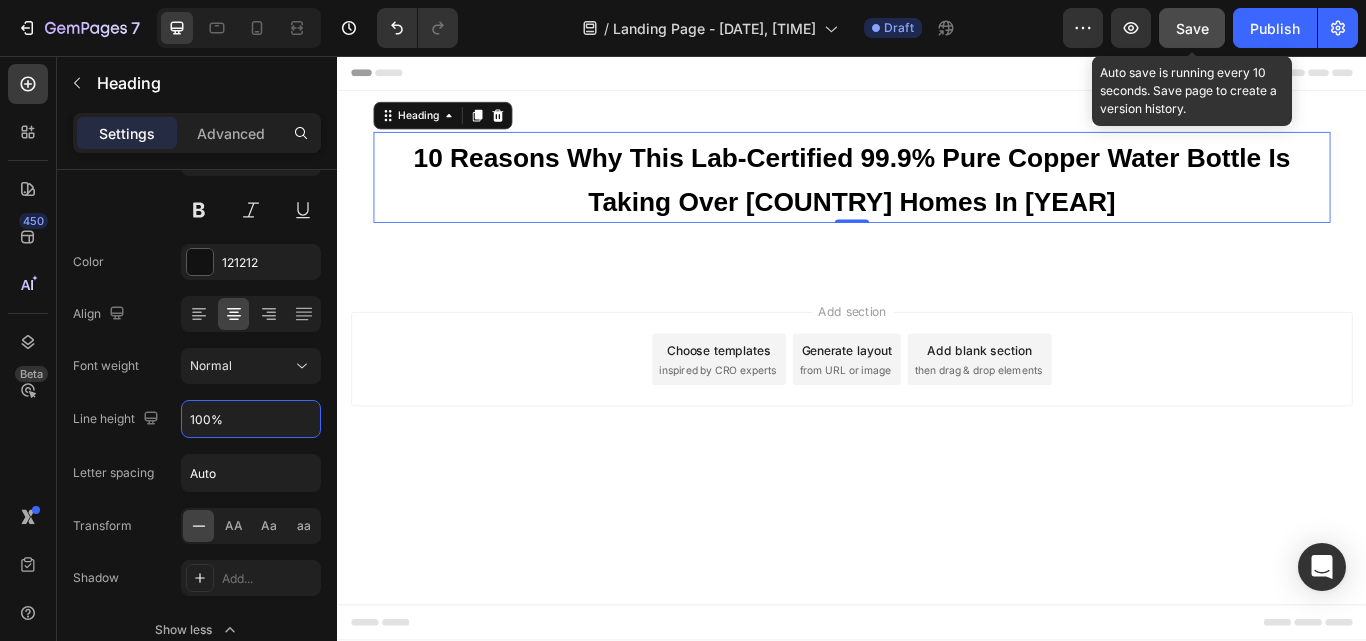 type on "100%" 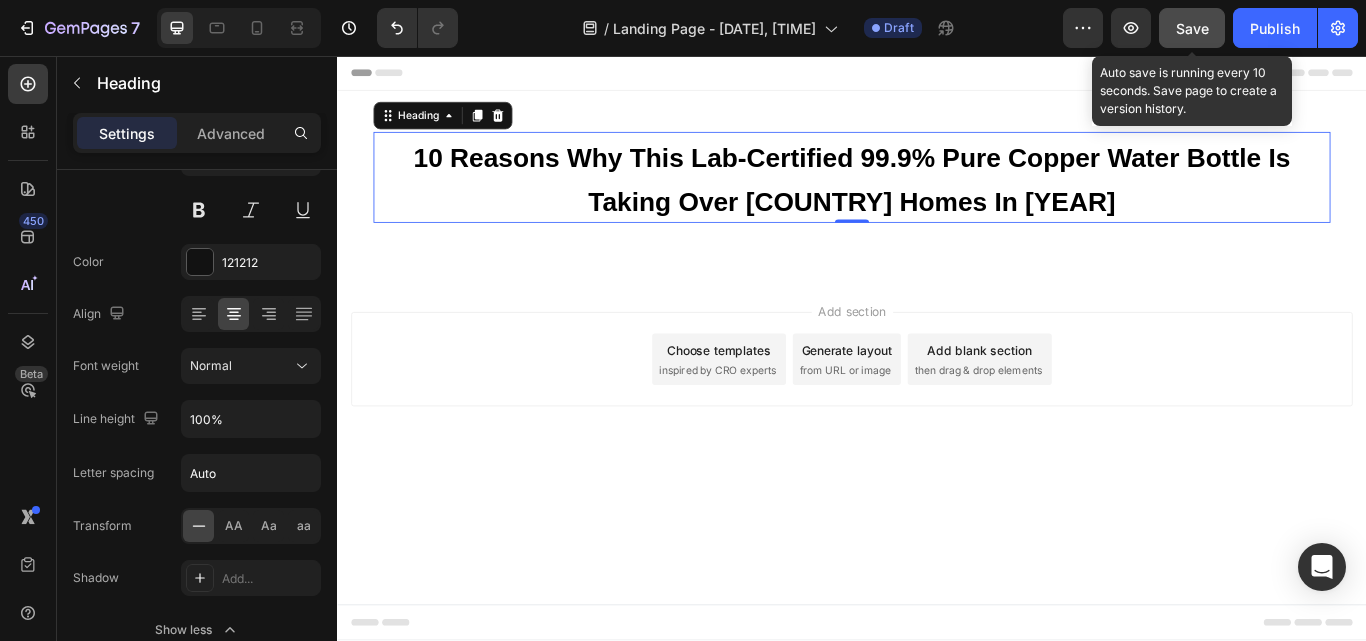 click on "Save" 